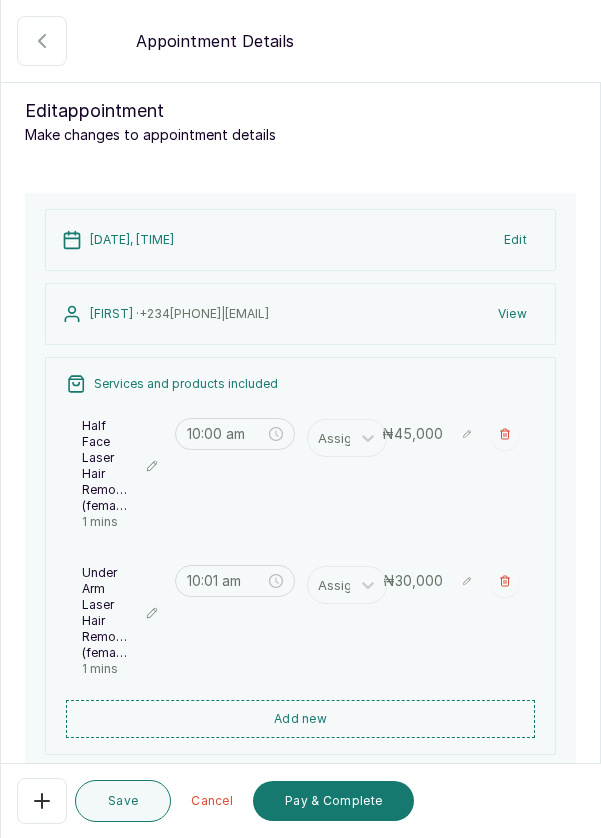 scroll, scrollTop: 0, scrollLeft: 0, axis: both 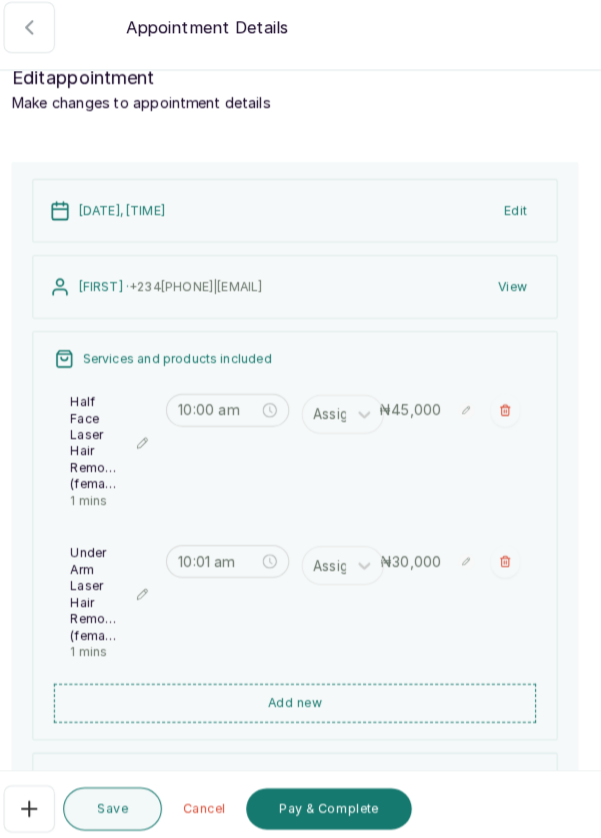 click on "Cancel" at bounding box center [212, 801] 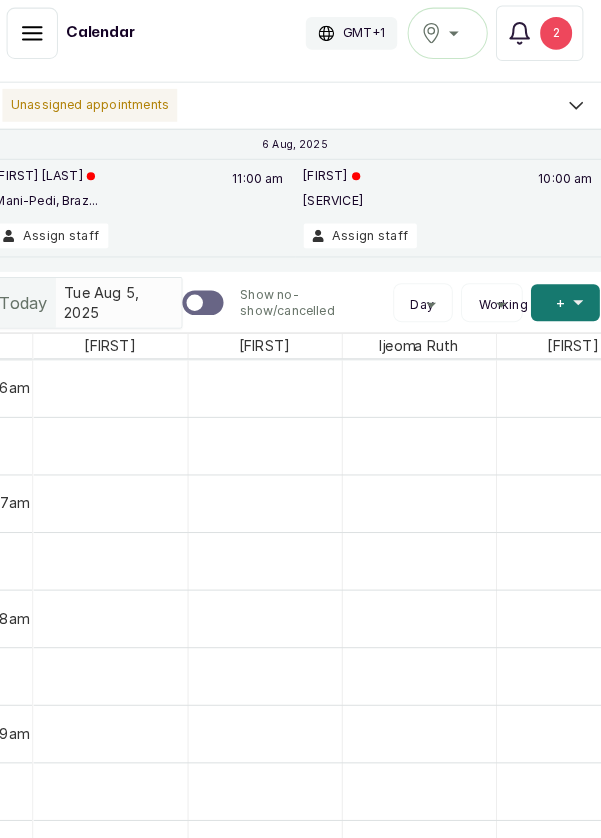 click on "2" at bounding box center (554, 47) 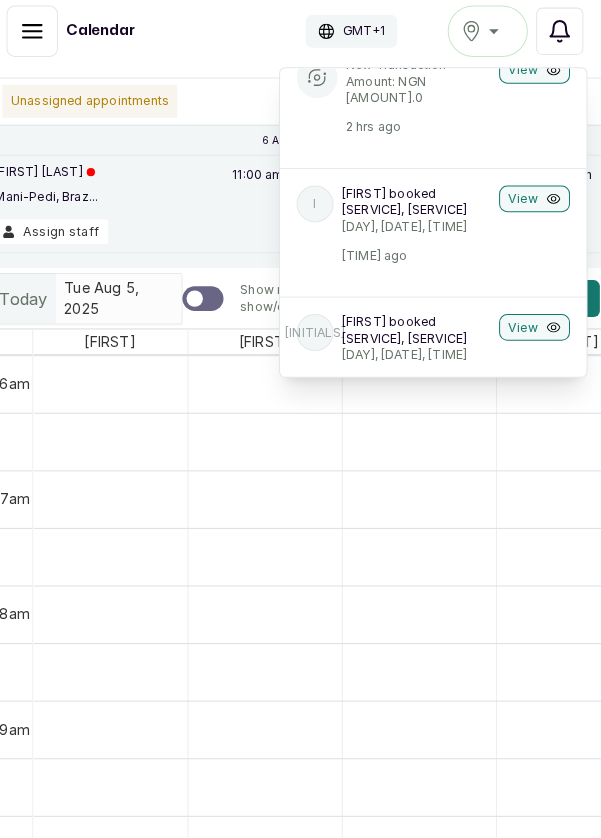 scroll, scrollTop: 208, scrollLeft: 0, axis: vertical 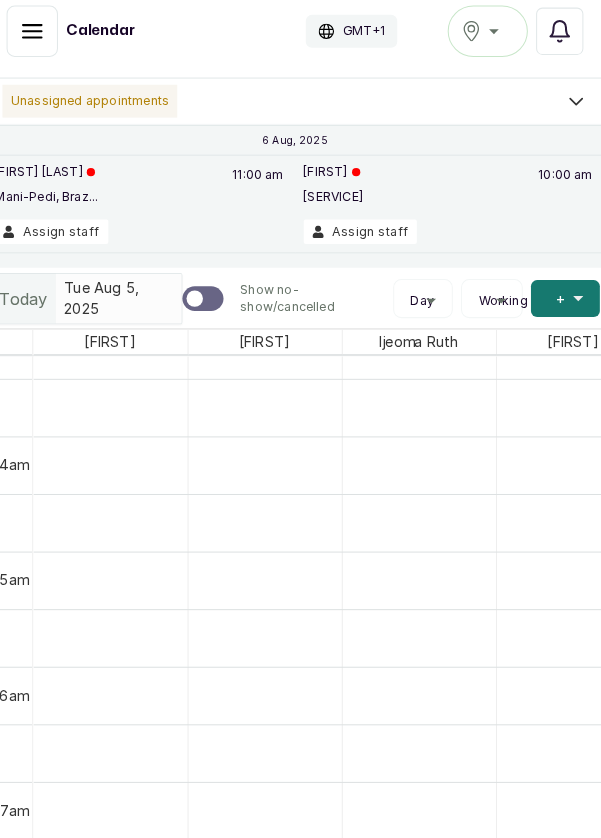 click 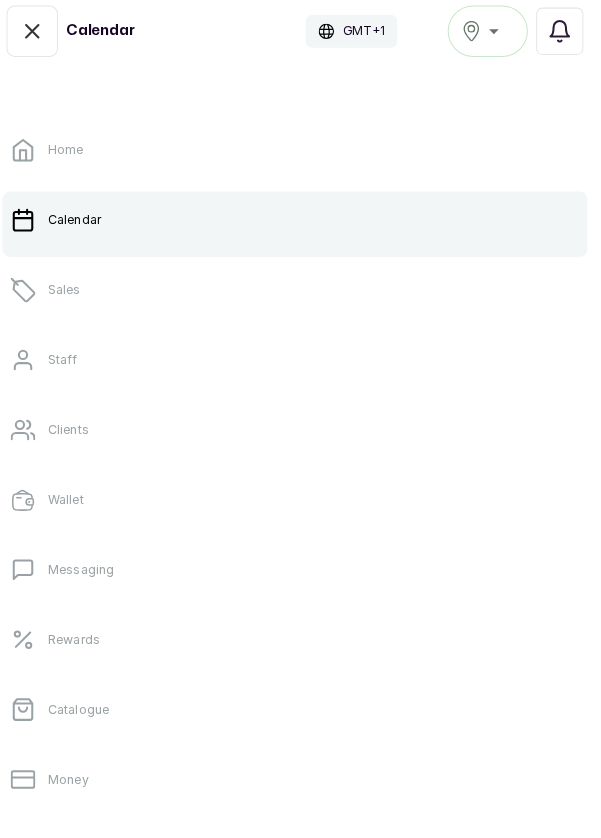 click on "Sales" at bounding box center [300, 296] 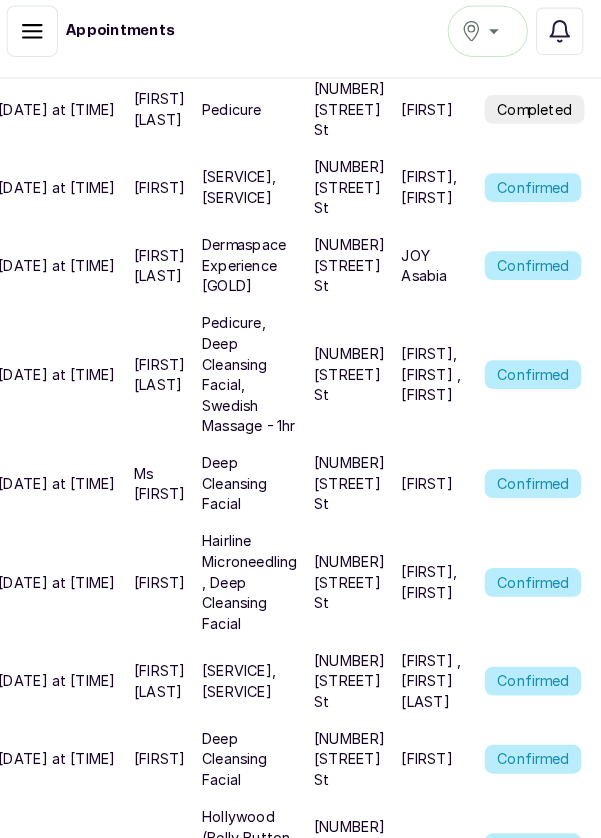 scroll, scrollTop: 480, scrollLeft: 0, axis: vertical 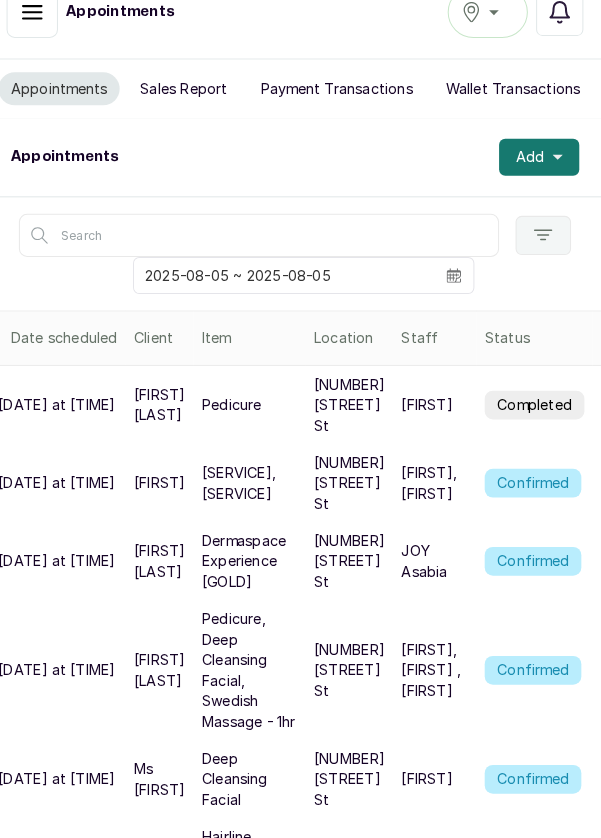 click 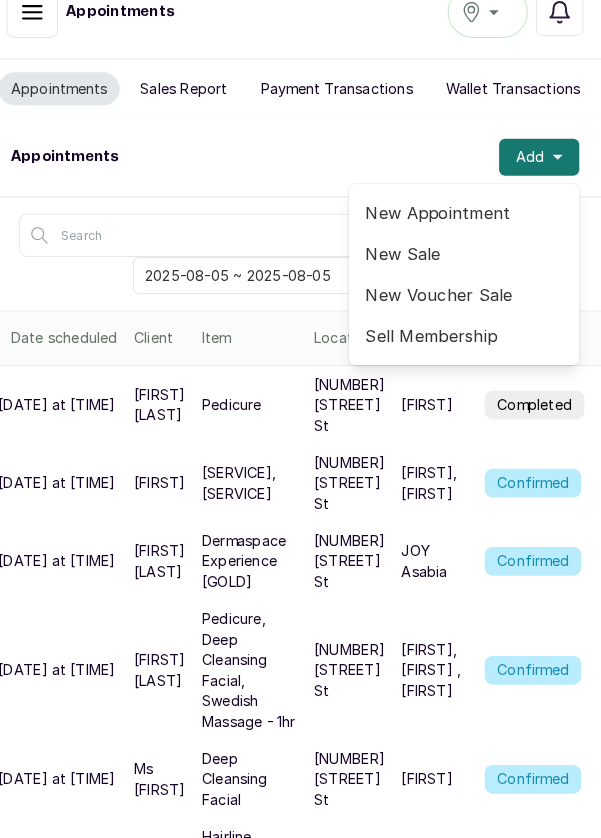 click on "New Appointment" at bounding box center (465, 229) 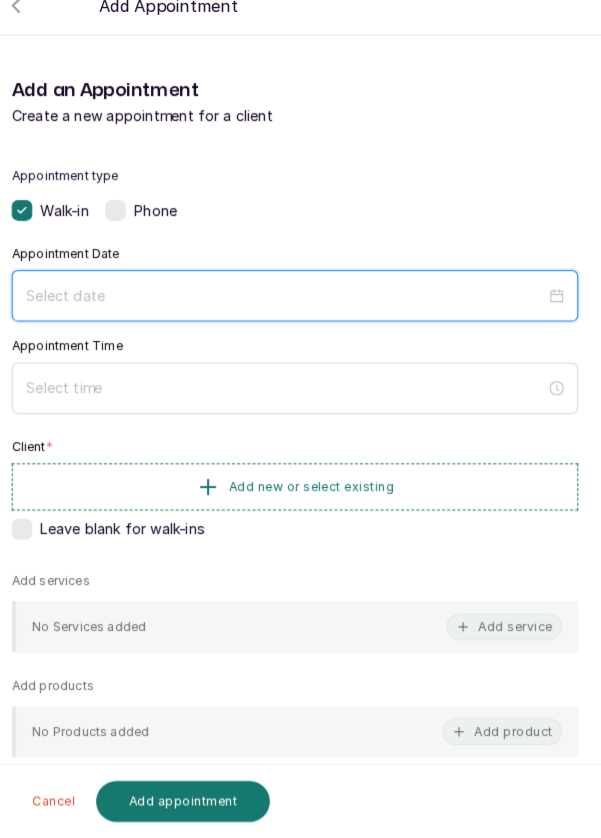 click at bounding box center (291, 310) 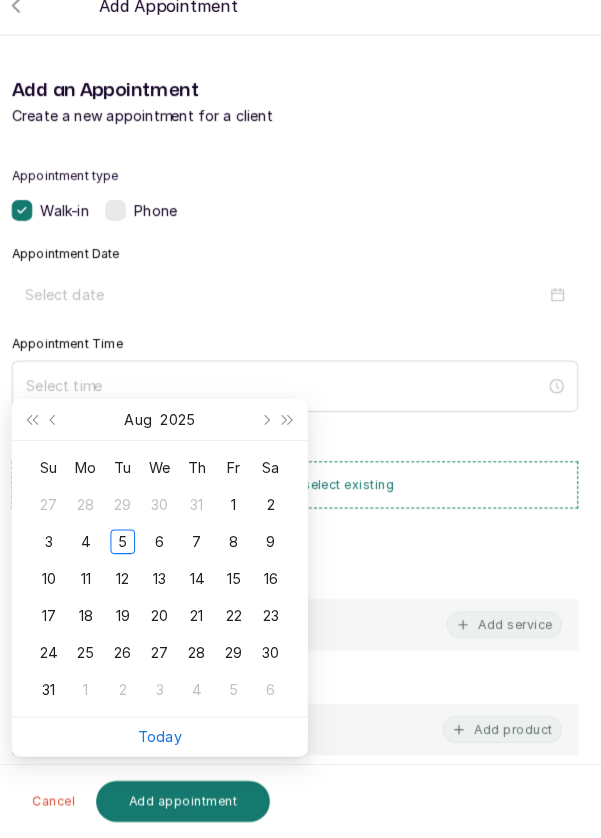click on "5" at bounding box center (133, 549) 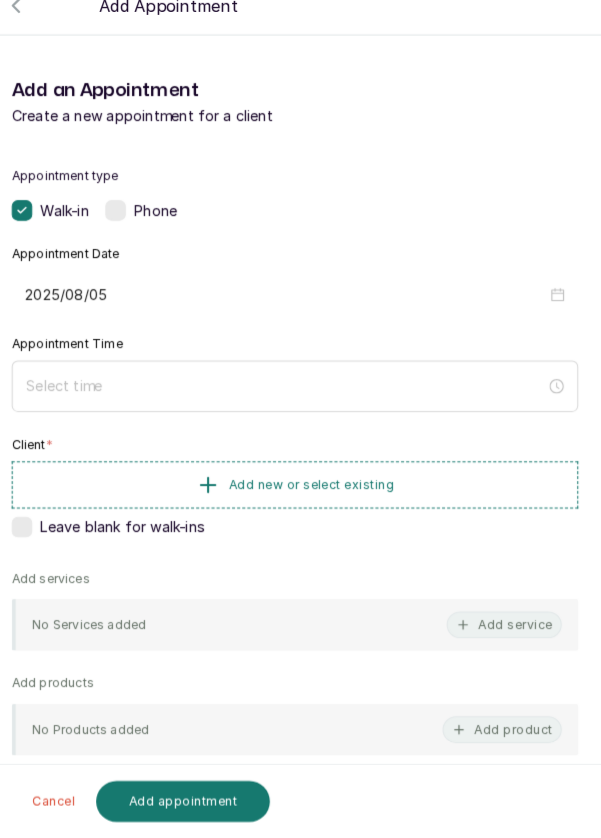 type on "2025/08/05" 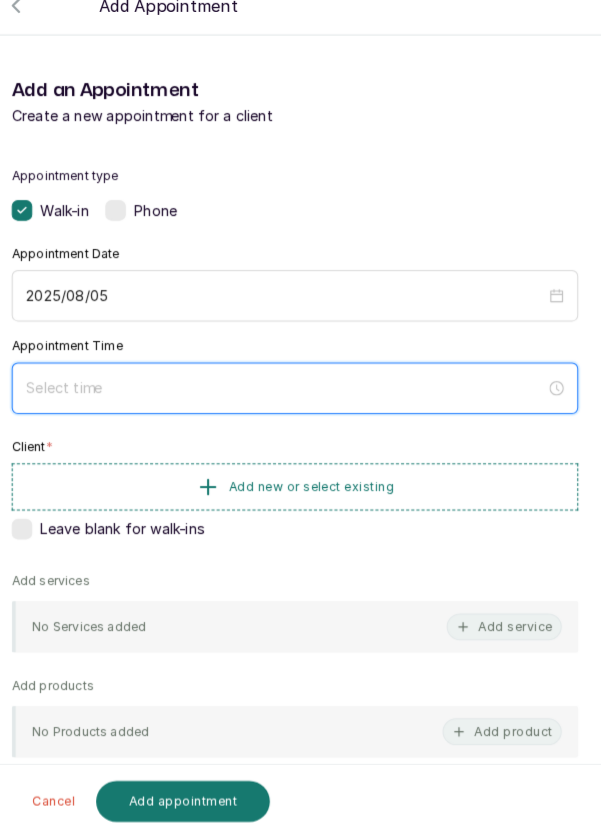 click at bounding box center [291, 400] 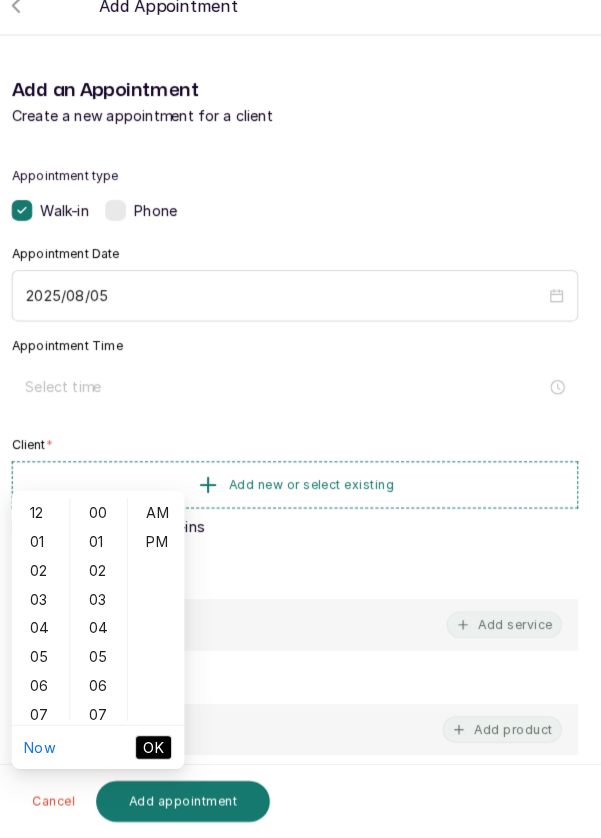 click on "02" at bounding box center (53, 577) 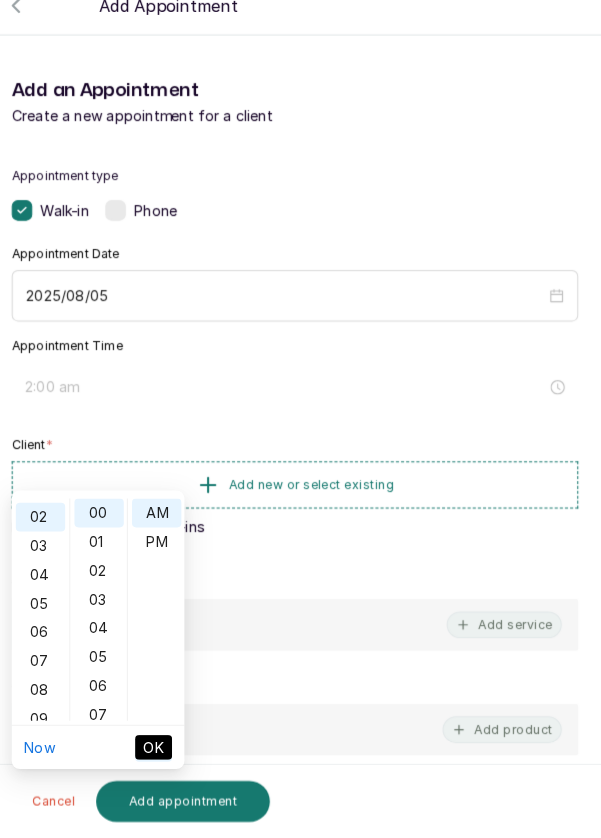 scroll, scrollTop: 56, scrollLeft: 0, axis: vertical 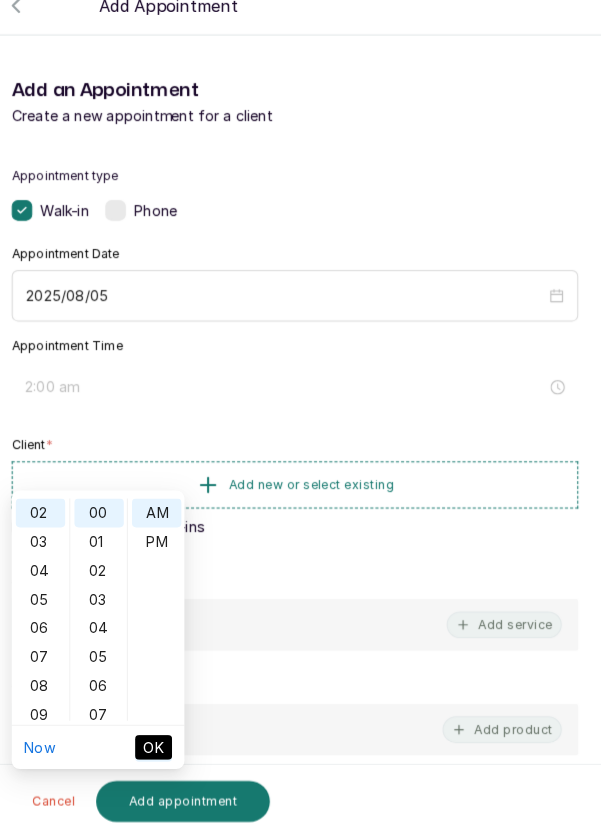 click on "PM" at bounding box center (166, 549) 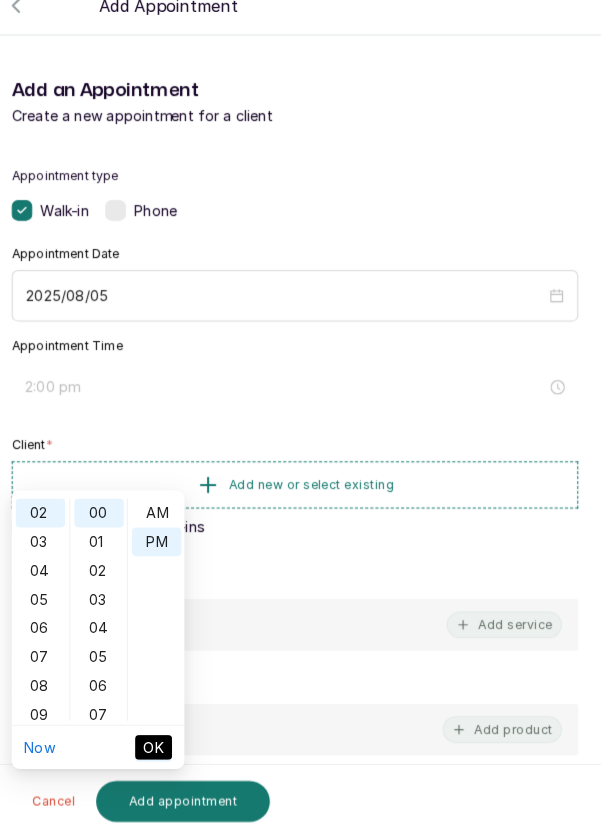 click on "OK" at bounding box center [163, 749] 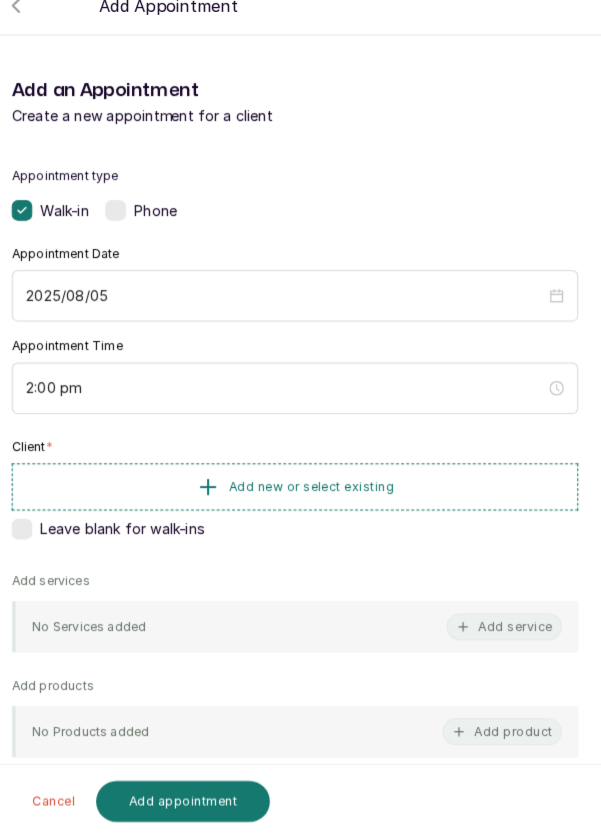 click on "Add new or select existing" at bounding box center (300, 496) 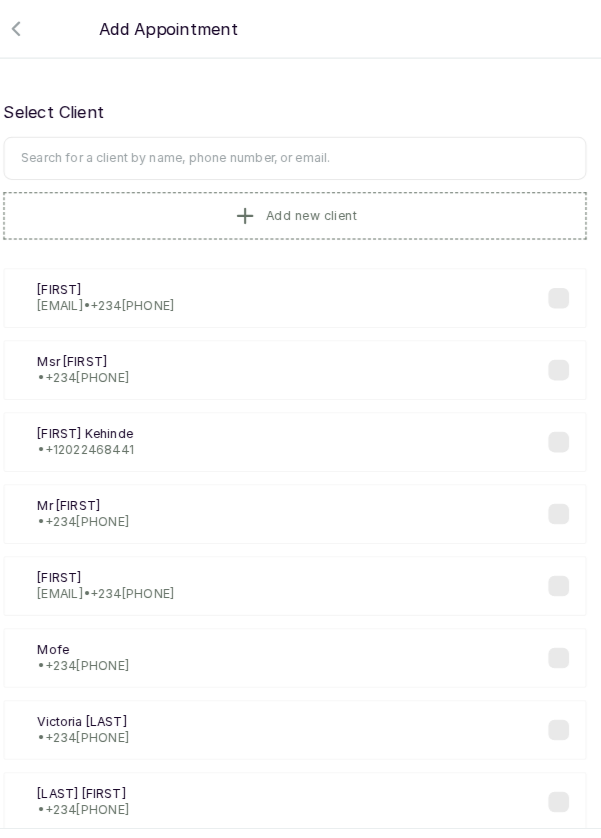click at bounding box center (300, 154) 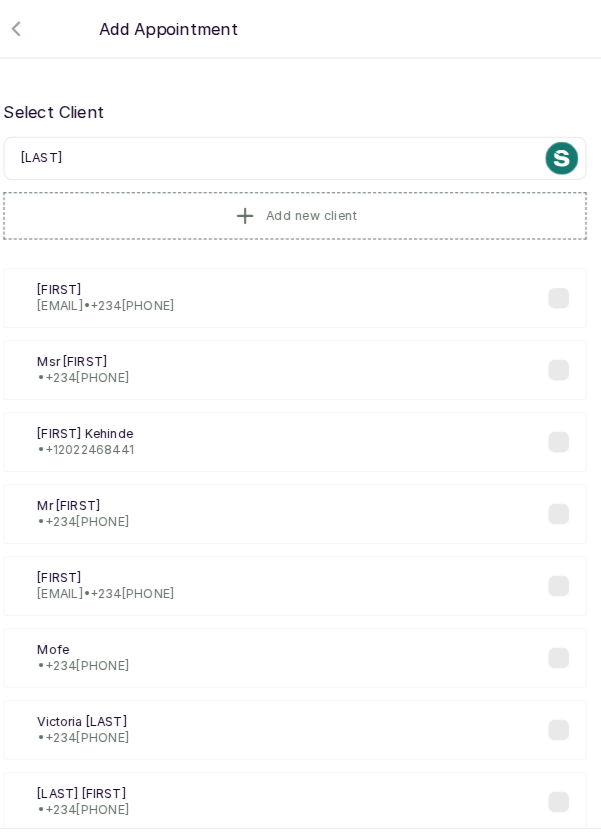 type on "[LAST]" 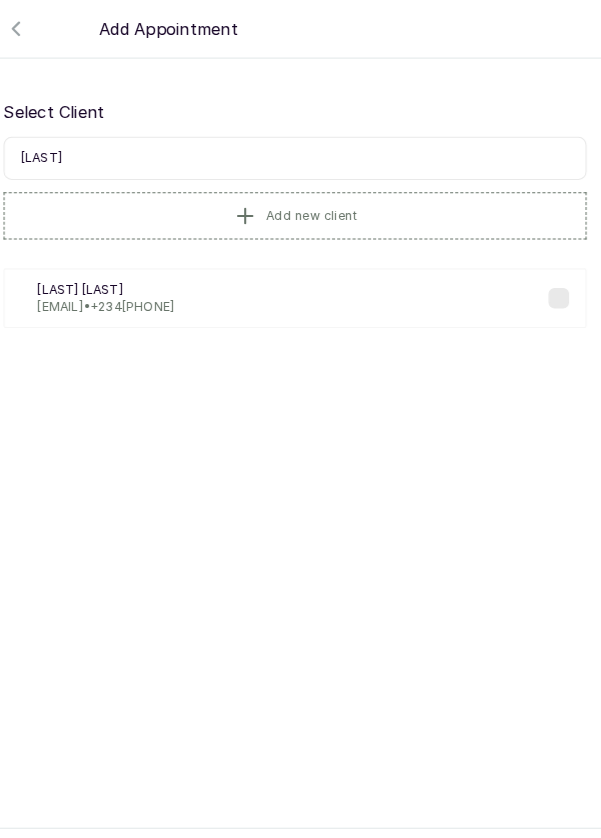 click on "[EMAIL]  •  [PHONE]" at bounding box center (116, 298) 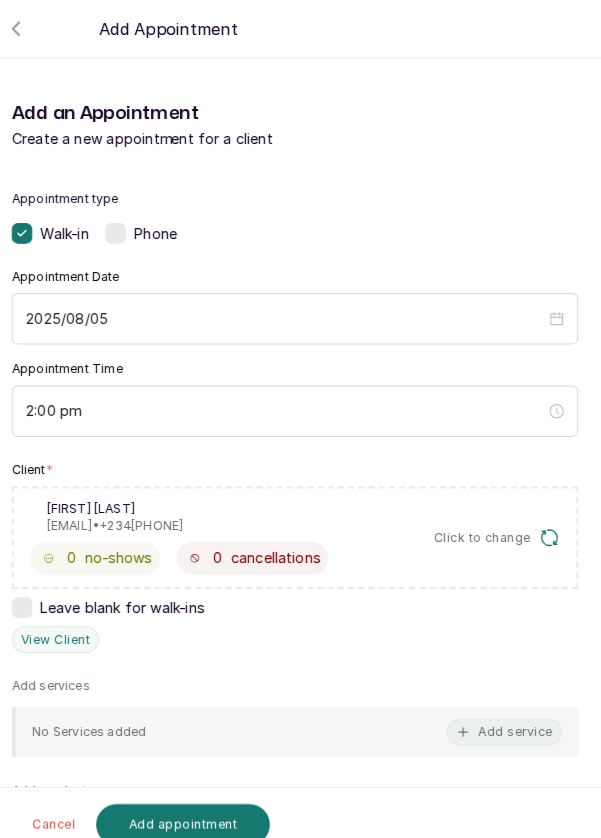 click on "Add service" at bounding box center [504, 712] 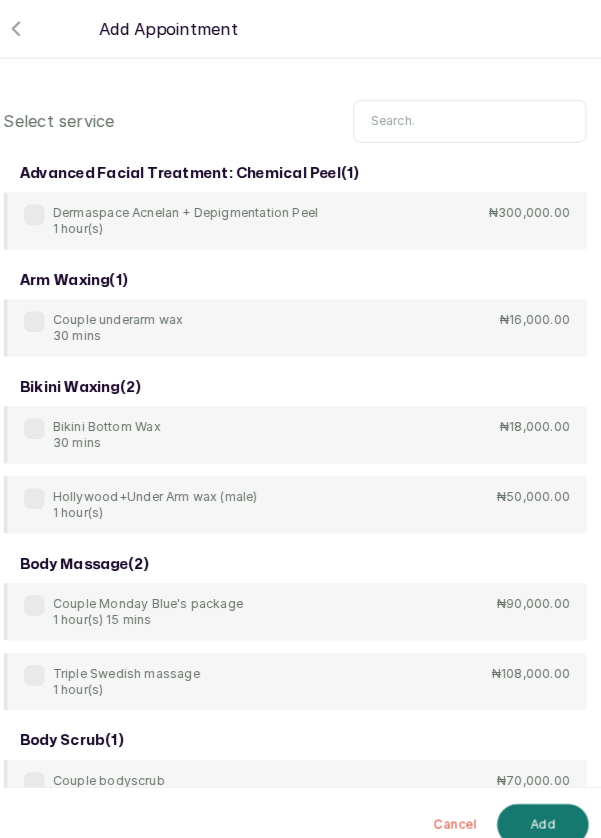 scroll, scrollTop: 0, scrollLeft: 0, axis: both 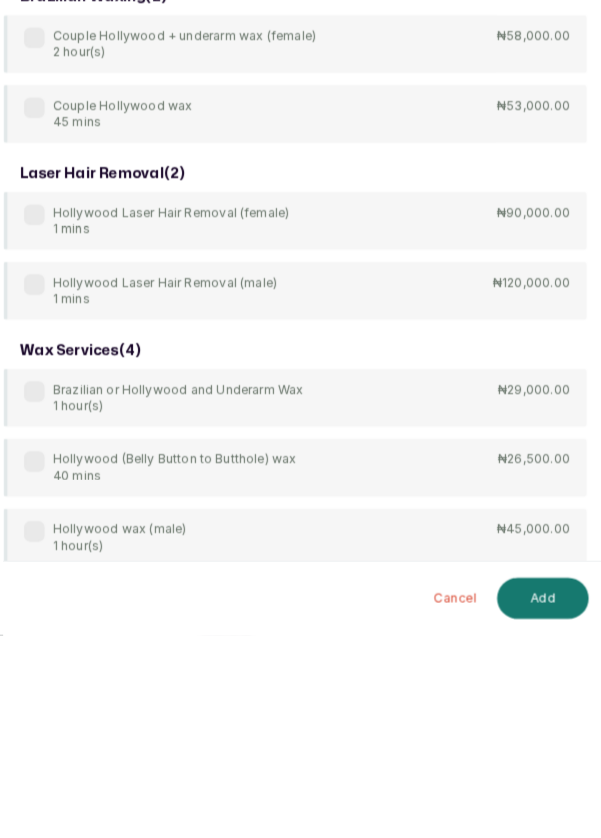 click on "Brazilian or Hollywood and Underarm Wax 1 hour(s)" at bounding box center [173, 607] 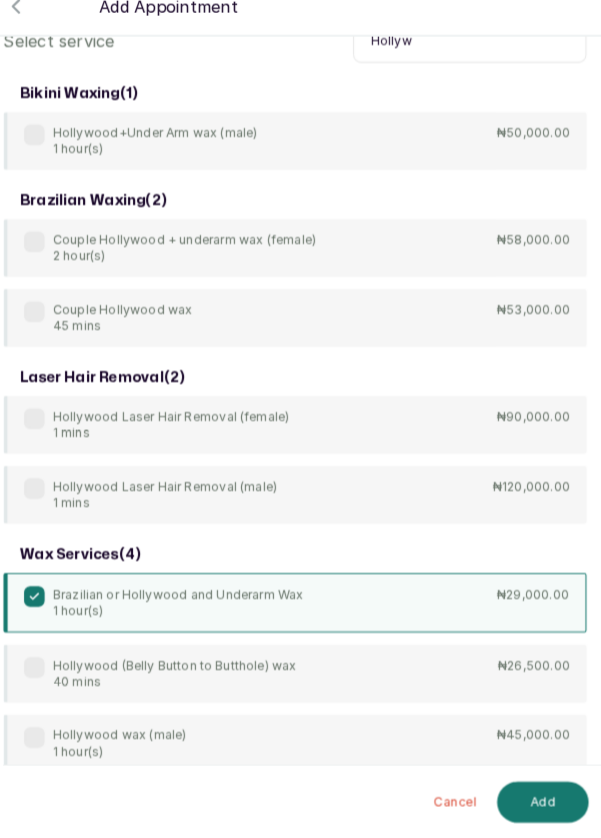 scroll, scrollTop: 1, scrollLeft: 0, axis: vertical 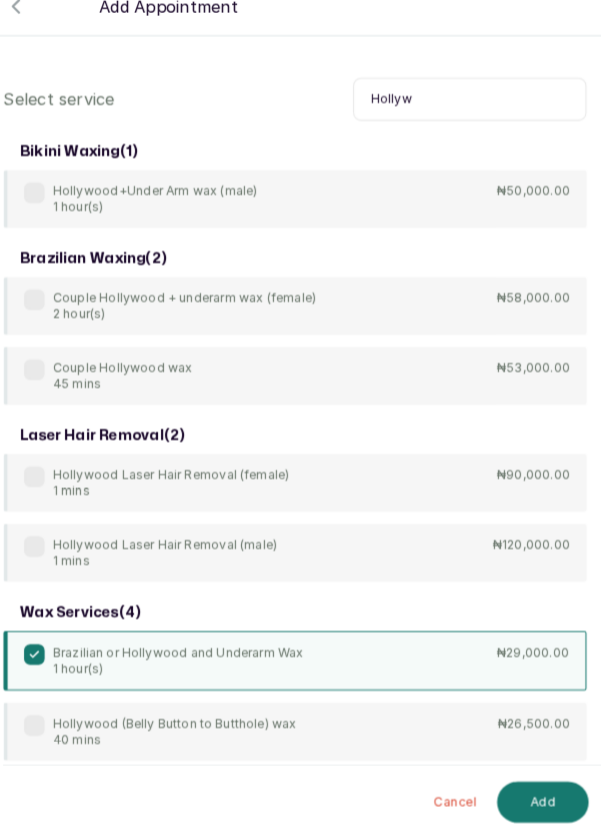 click on "Hollyw" at bounding box center (470, 118) 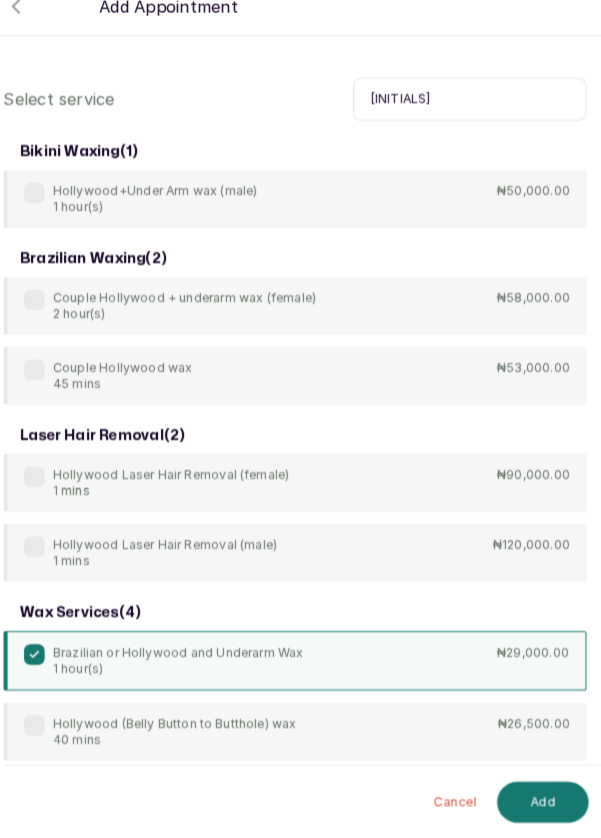 type on "H" 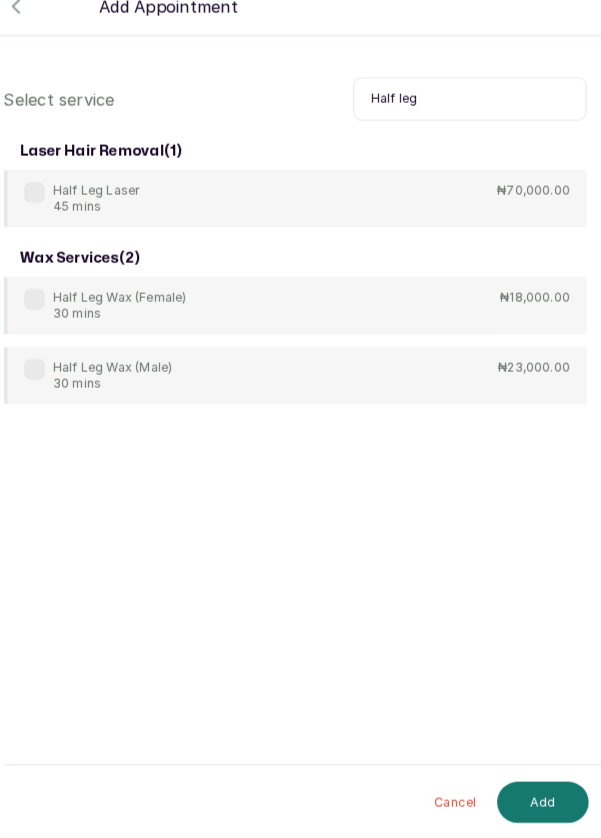 type on "Half leg" 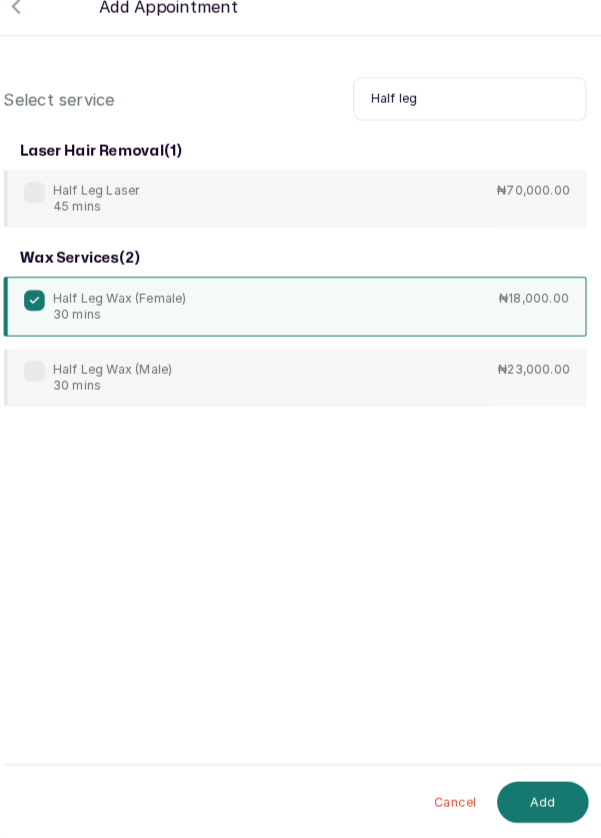 click on "Add" at bounding box center [541, 802] 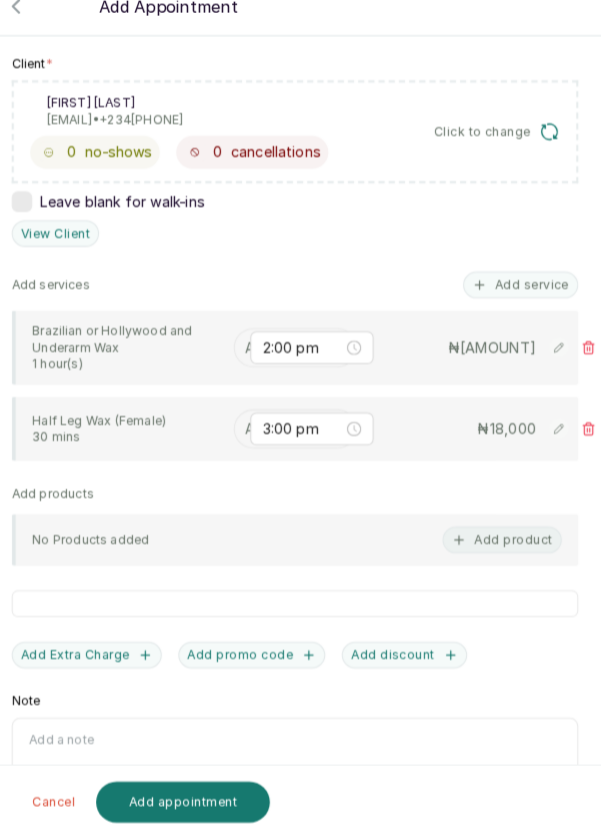 scroll, scrollTop: 376, scrollLeft: 0, axis: vertical 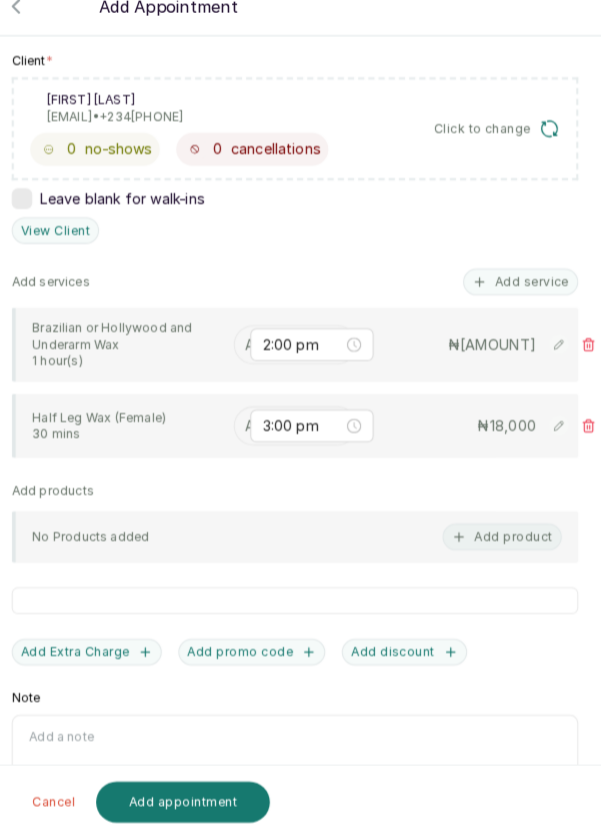 click at bounding box center (254, 357) 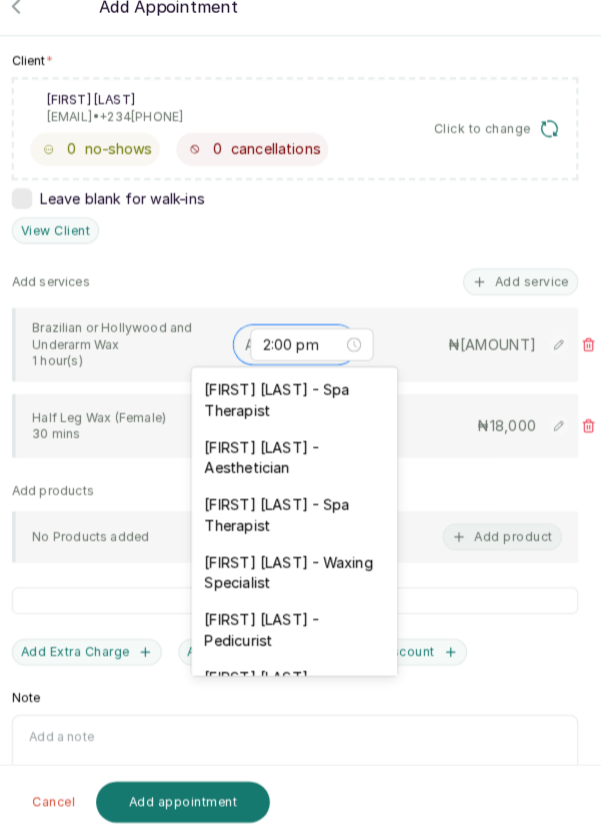 click on "[FIRST] [LAST] - Aesthetician" at bounding box center [300, 467] 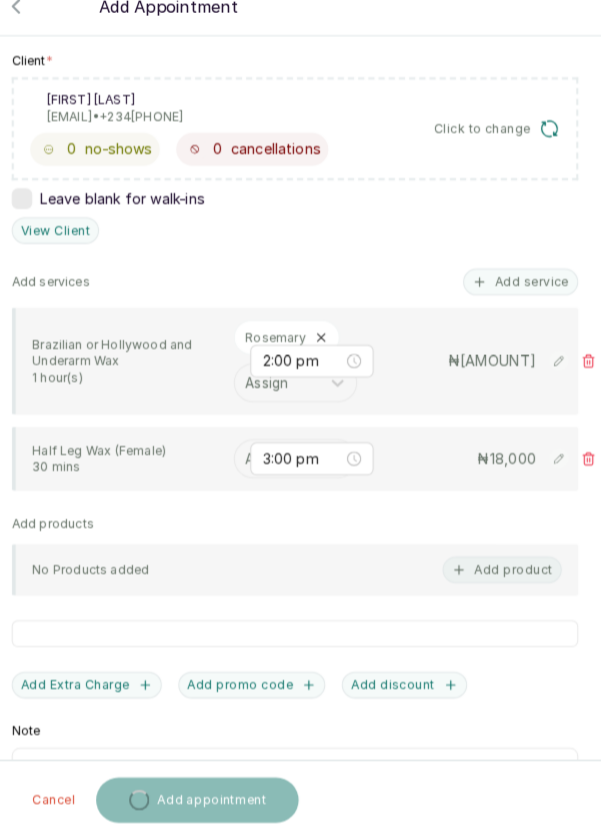 click at bounding box center [254, 468] 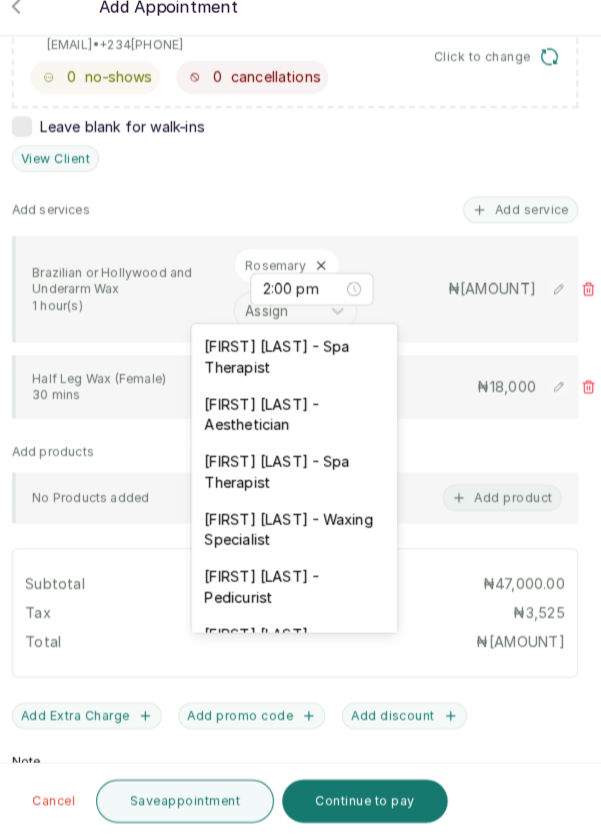 scroll, scrollTop: 529, scrollLeft: 0, axis: vertical 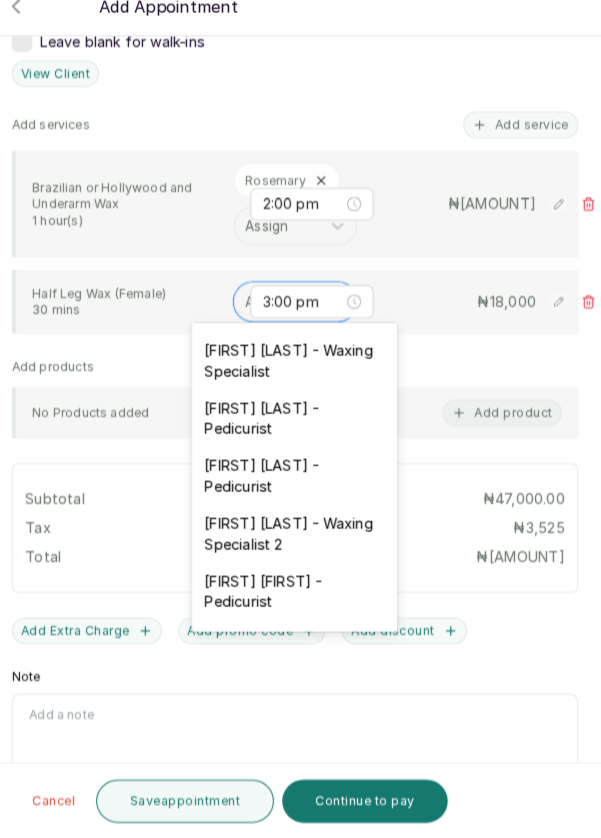 click on "[FIRST] [LAST] - Pedicurist" at bounding box center [300, 485] 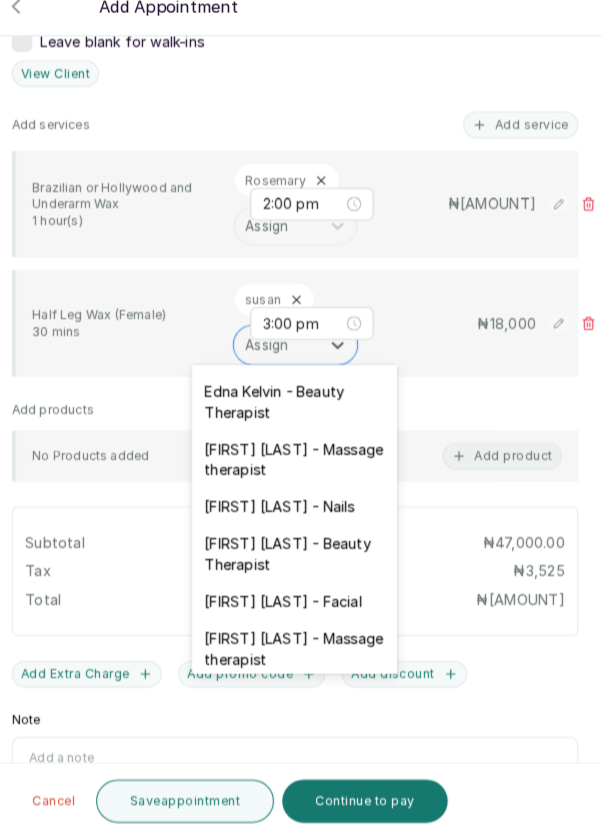 scroll, scrollTop: 731, scrollLeft: 0, axis: vertical 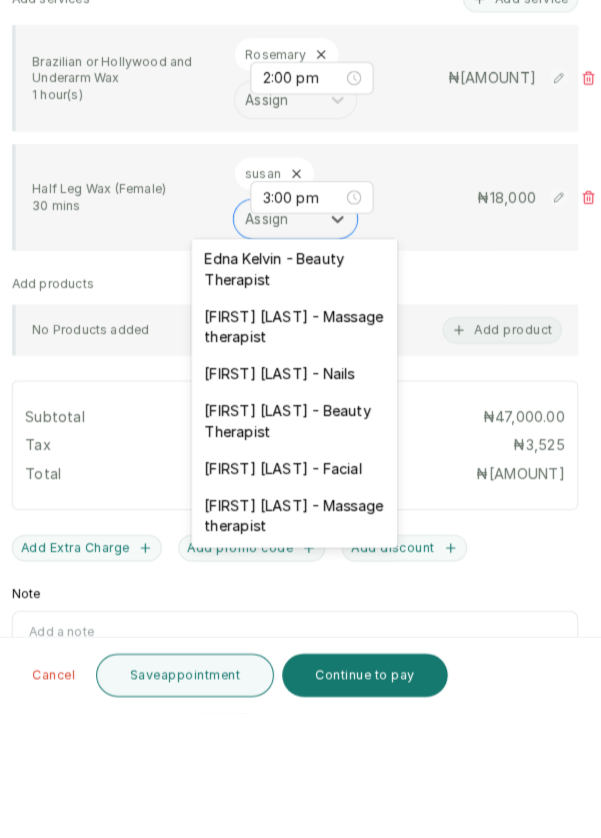 click on "[FIRST] [LAST] - Nails" at bounding box center [300, 508] 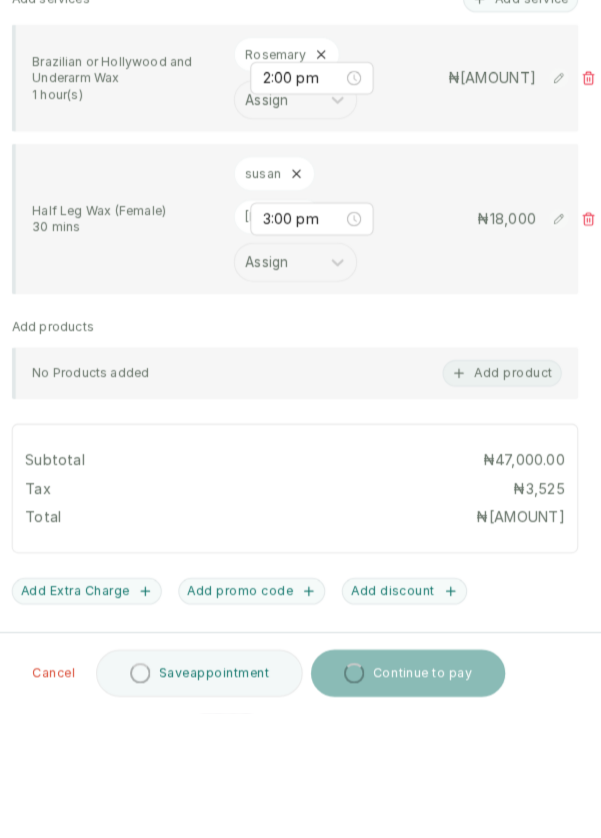 scroll, scrollTop: 84, scrollLeft: 0, axis: vertical 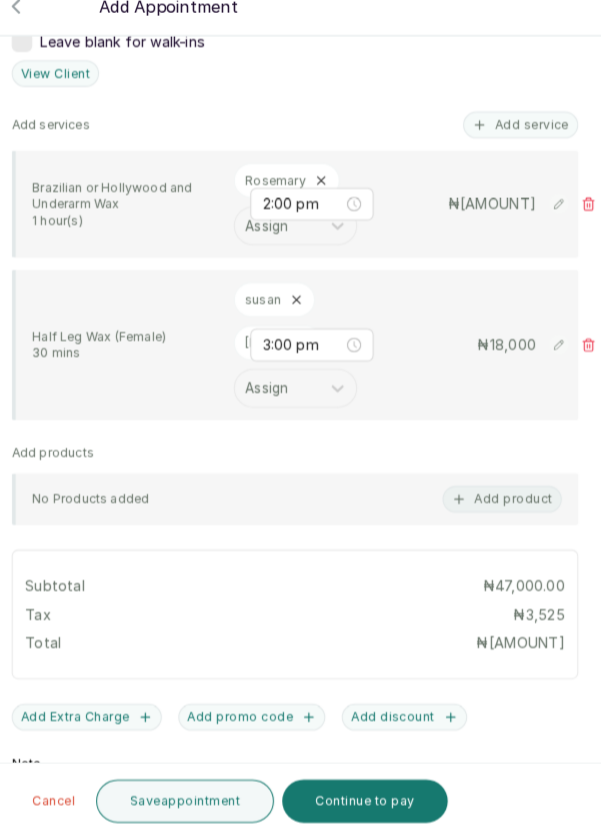 click on "Continue to pay" at bounding box center [368, 801] 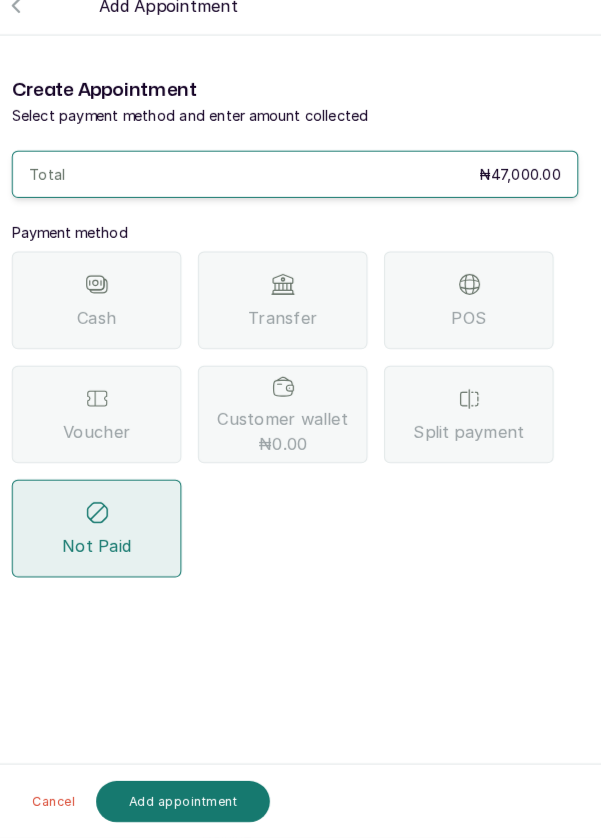 scroll, scrollTop: 0, scrollLeft: 0, axis: both 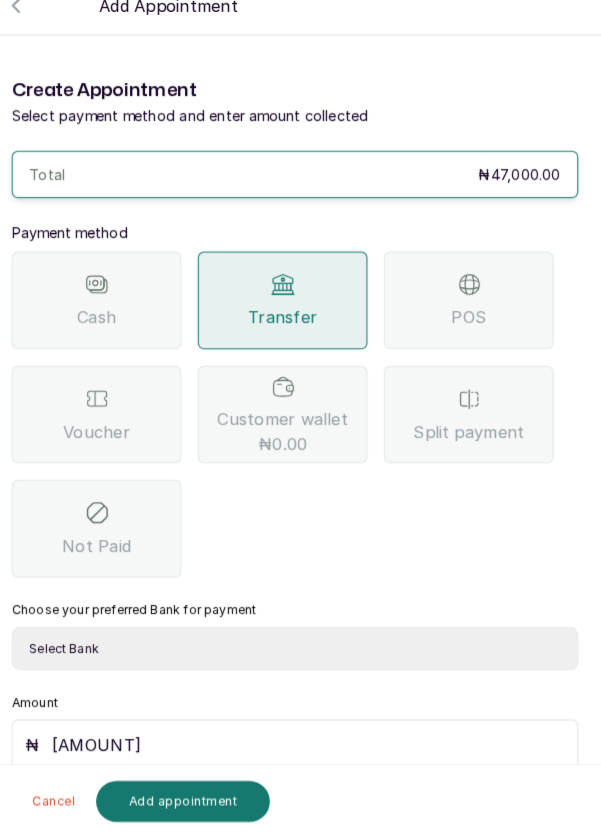click on "Select Bank DERMASPACE ESTHETIC & WELLNESS CENT Sterling Bank DERMASPACEEST/DERMASPACE VICTORIA ISLAND 01 Paystack-Titan Dermaspace Esthetic @doroki Paga DERMASPACE ESTHETIC AND WELLNESS CENTRE Access Bank" at bounding box center [300, 653] 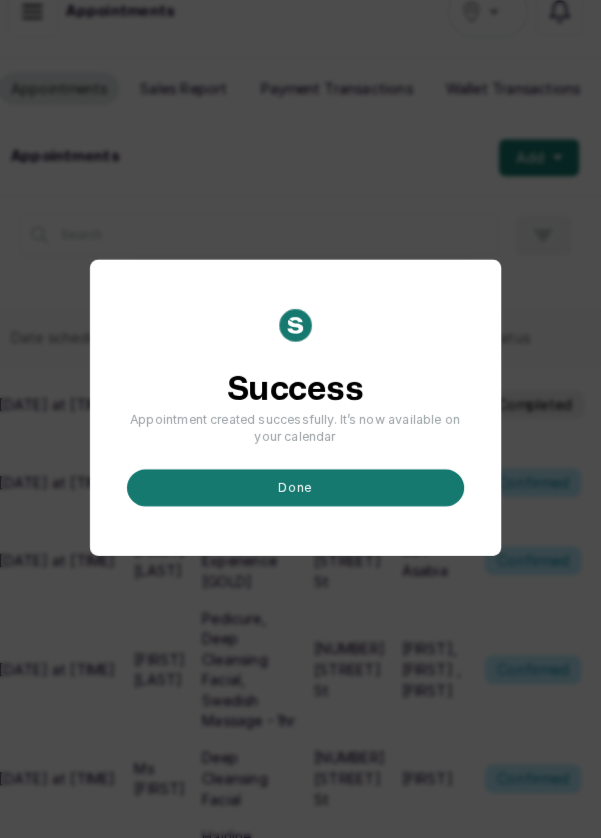 click on "done" at bounding box center [301, 497] 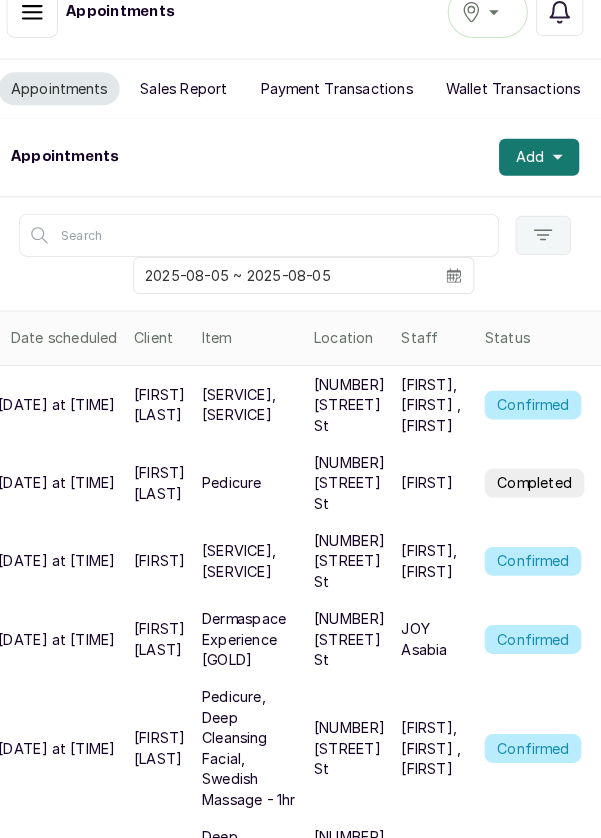 click on "Confirmed" at bounding box center (532, 416) 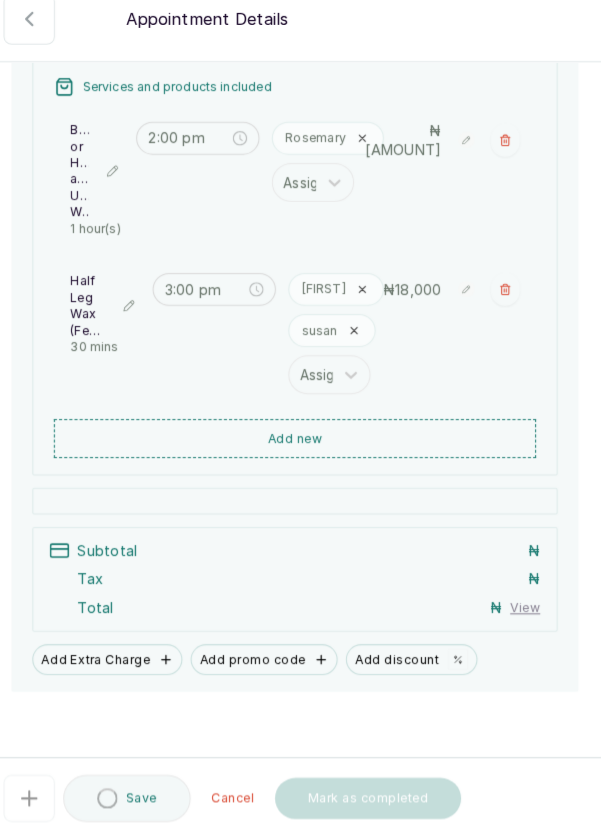 scroll, scrollTop: 286, scrollLeft: 0, axis: vertical 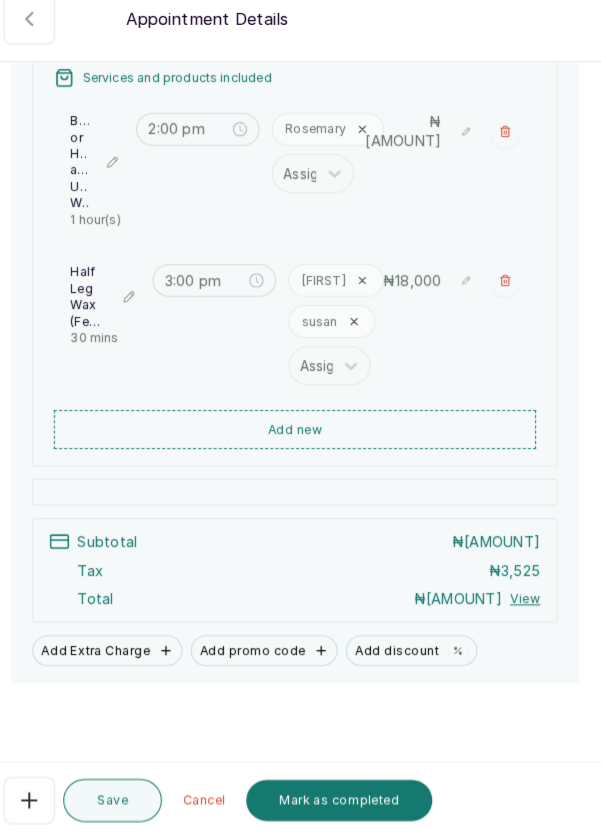 click on "Mark as completed" at bounding box center [343, 801] 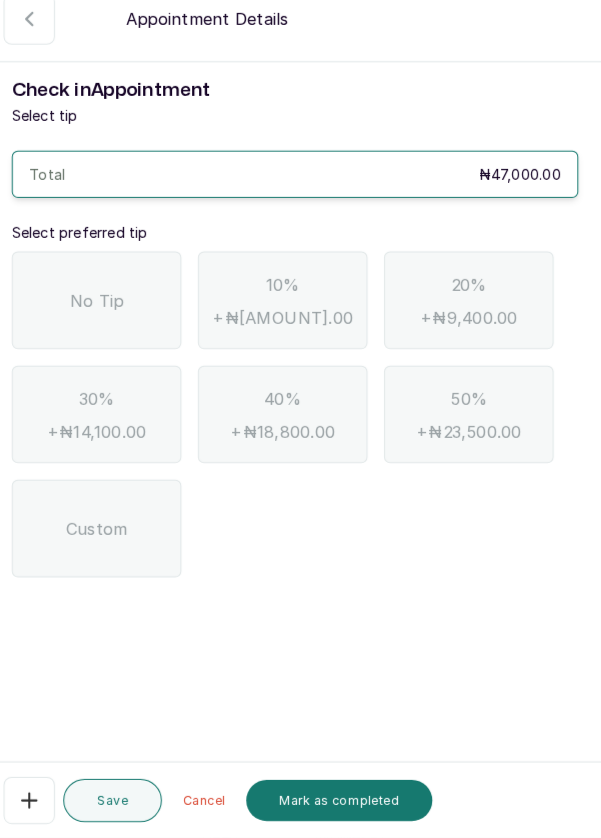 scroll, scrollTop: 0, scrollLeft: 0, axis: both 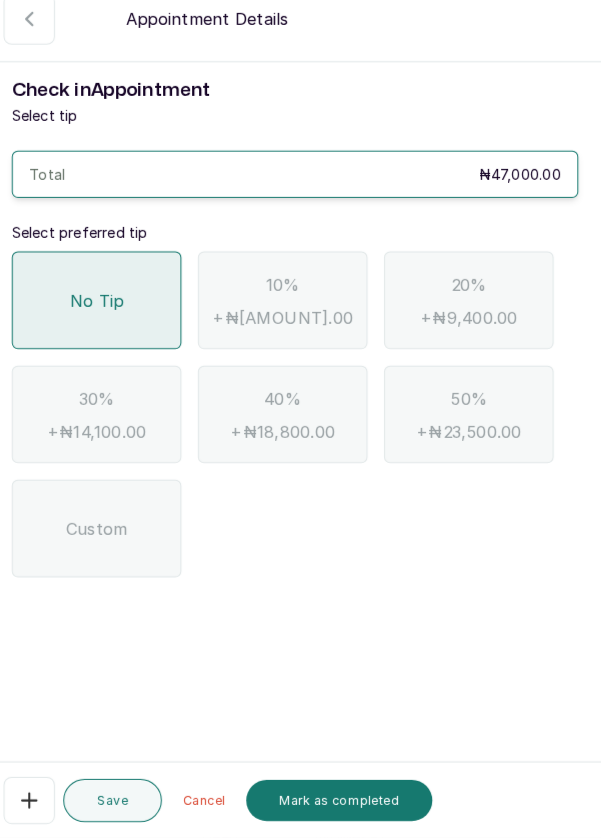 click on "Mark as completed" at bounding box center (343, 801) 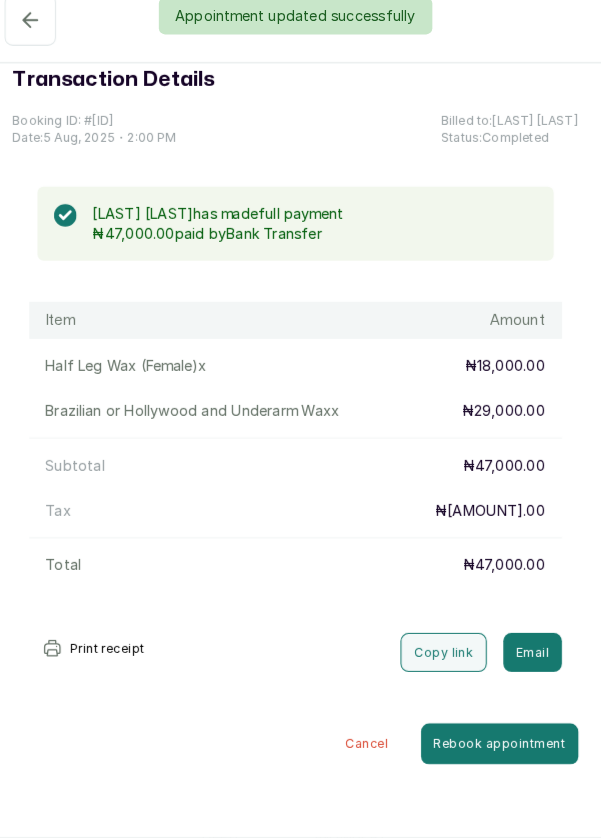 scroll, scrollTop: 0, scrollLeft: 0, axis: both 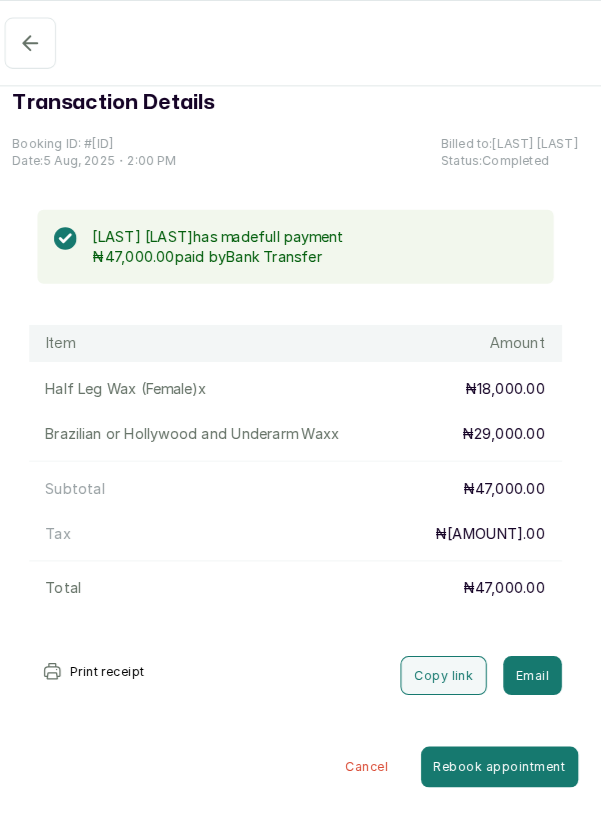 click on "Completed" at bounding box center [43, 42] 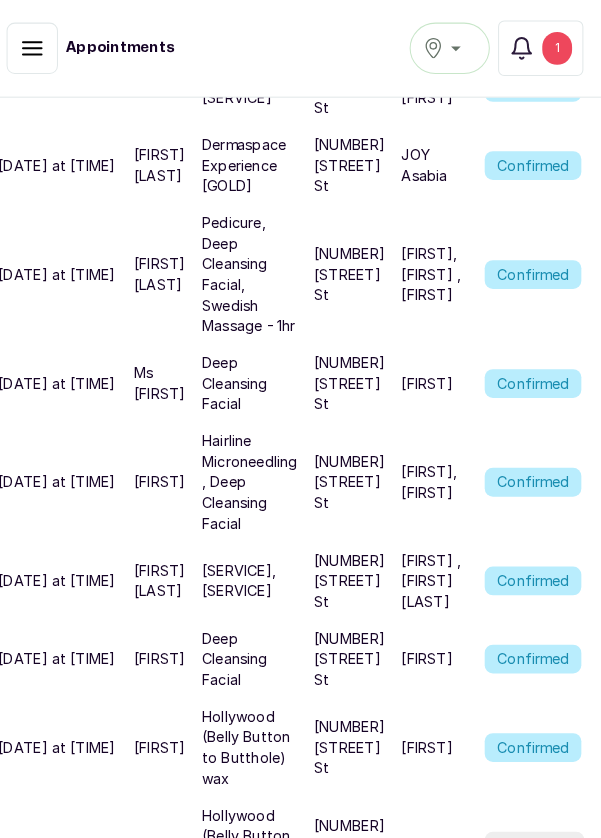 scroll, scrollTop: 636, scrollLeft: 0, axis: vertical 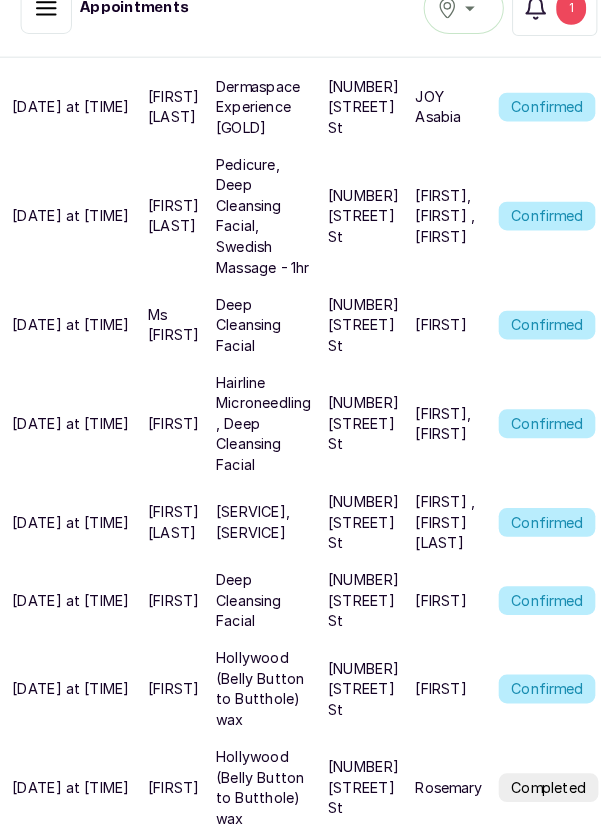 click on "[FIRST]" at bounding box center (429, 695) 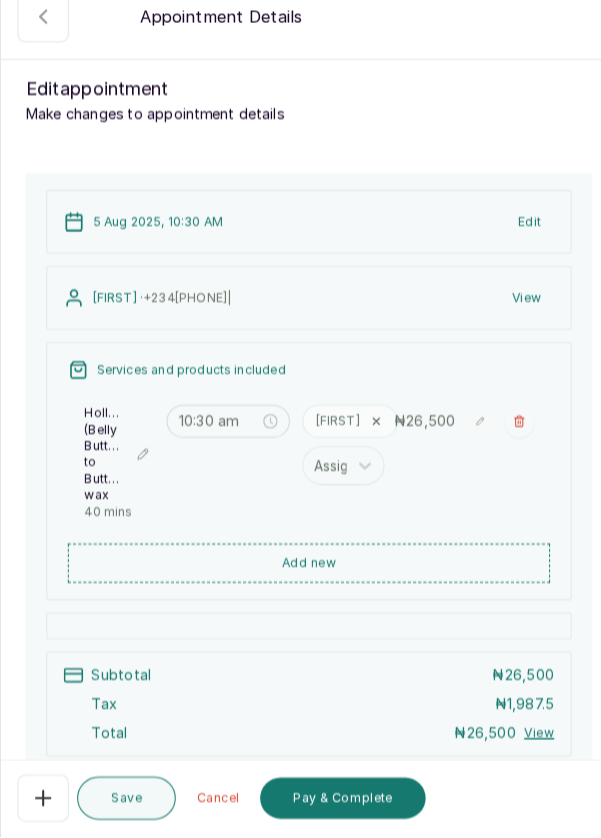 click 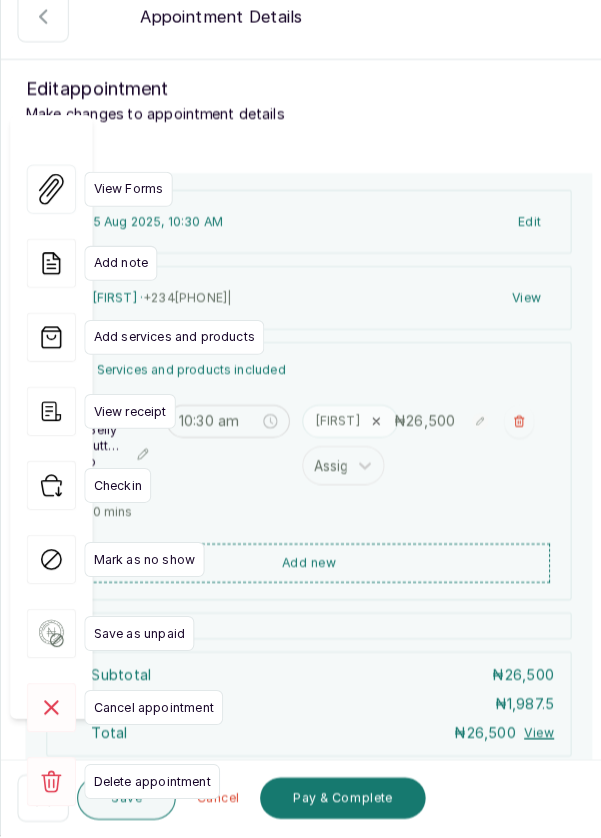 click 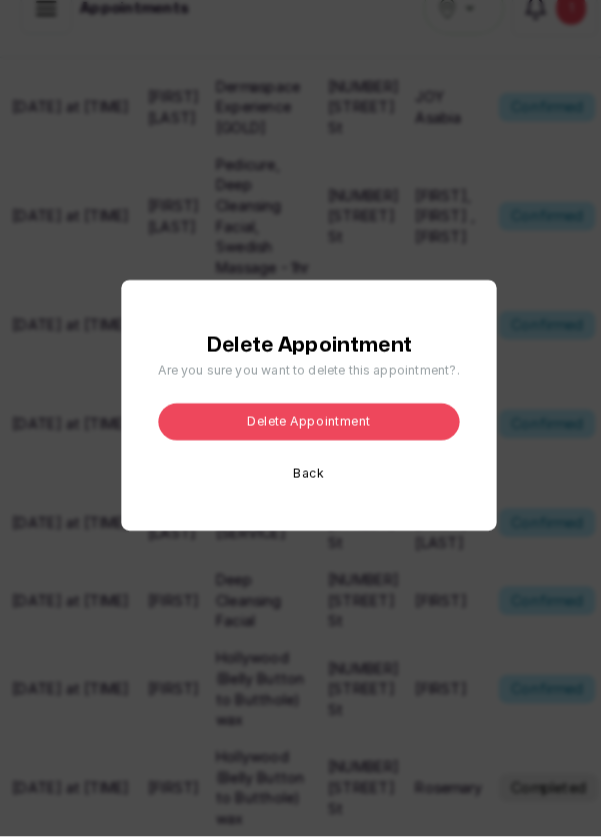 click on "Delete appointment" at bounding box center [300, 435] 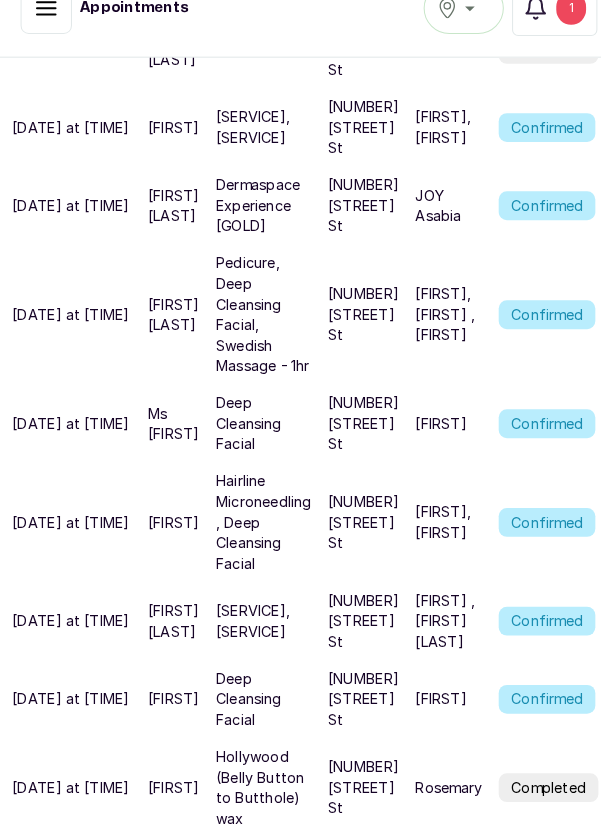scroll, scrollTop: 540, scrollLeft: 0, axis: vertical 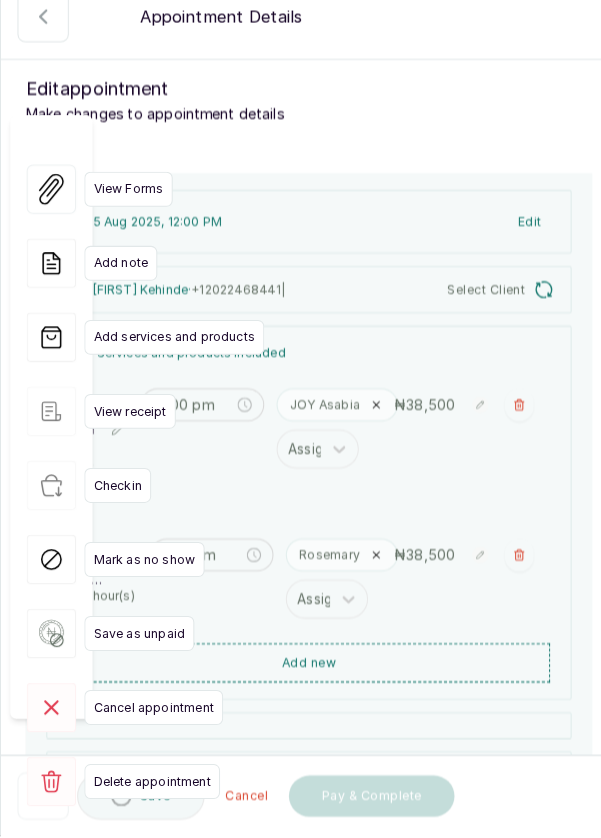type on "12:00 pm" 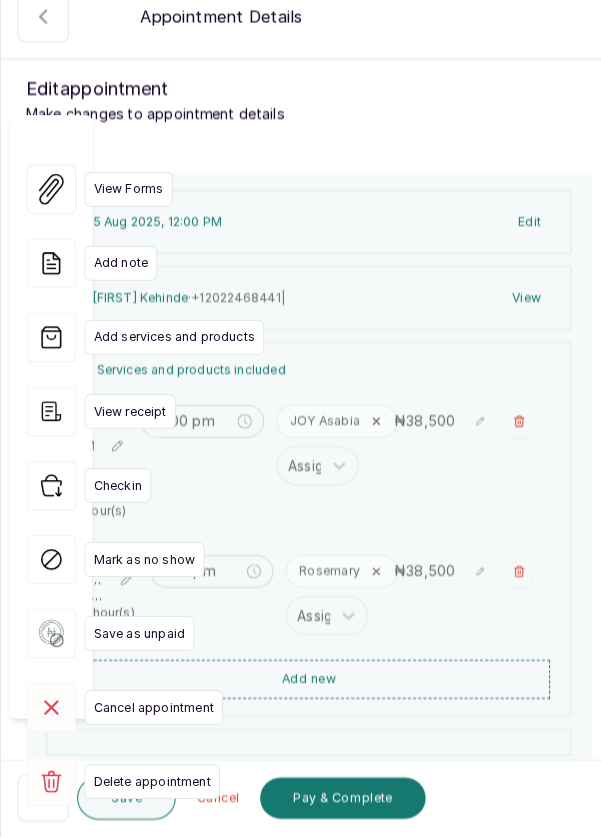 click 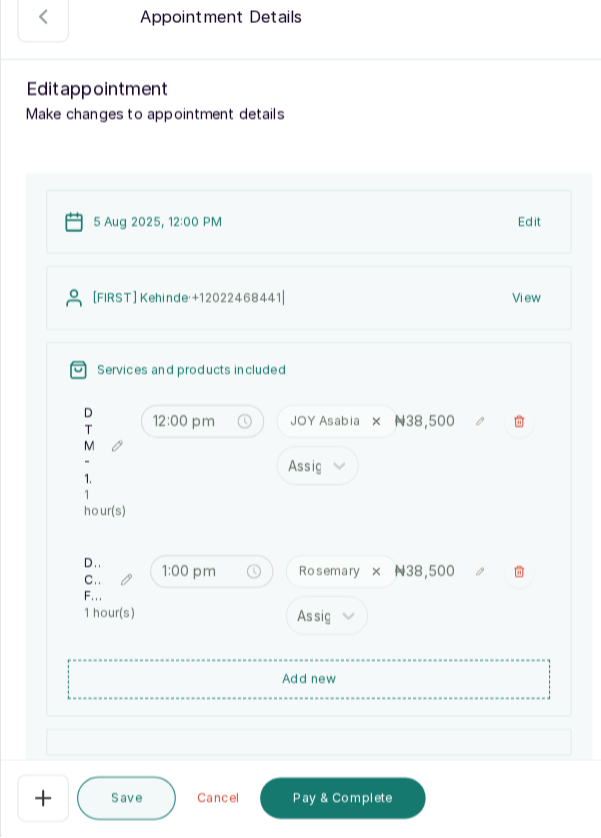 click at bounding box center (505, 580) 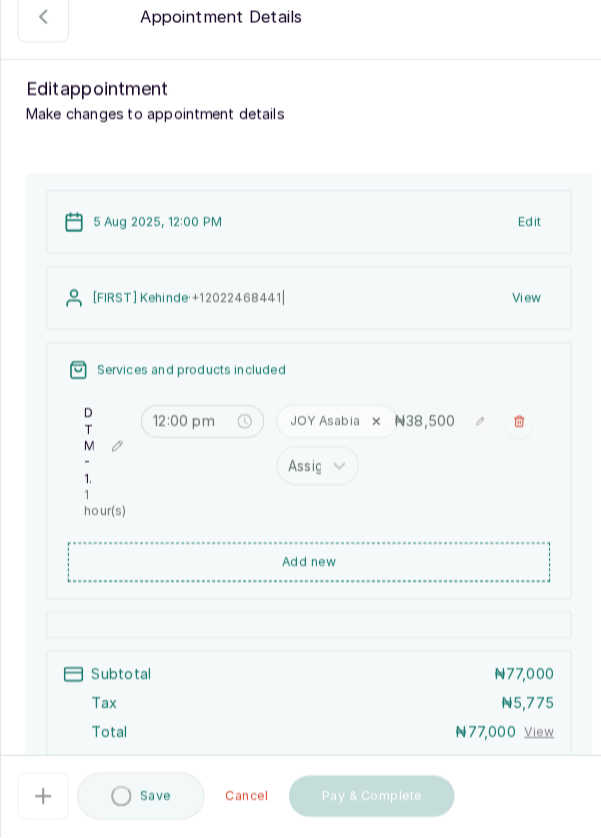 click on "Add new" at bounding box center [300, 571] 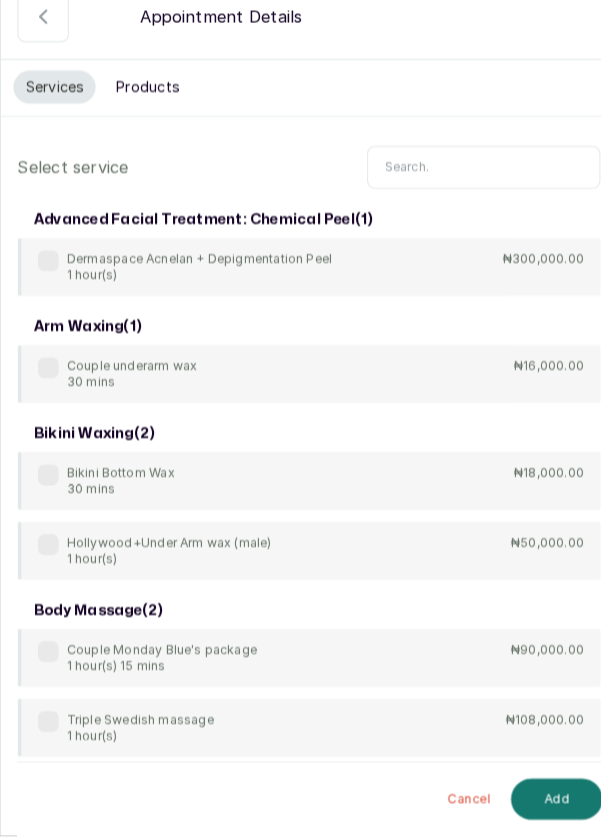scroll, scrollTop: 14, scrollLeft: 0, axis: vertical 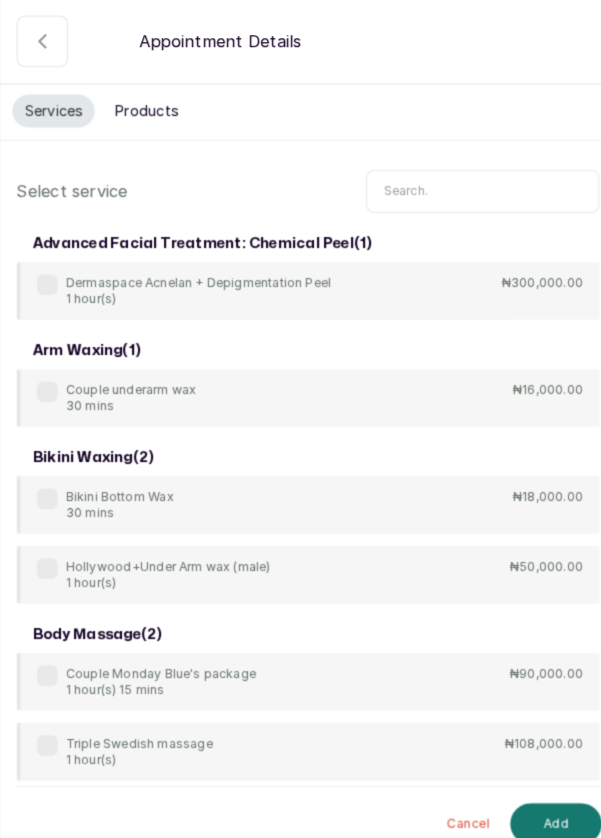 click at bounding box center (470, 187) 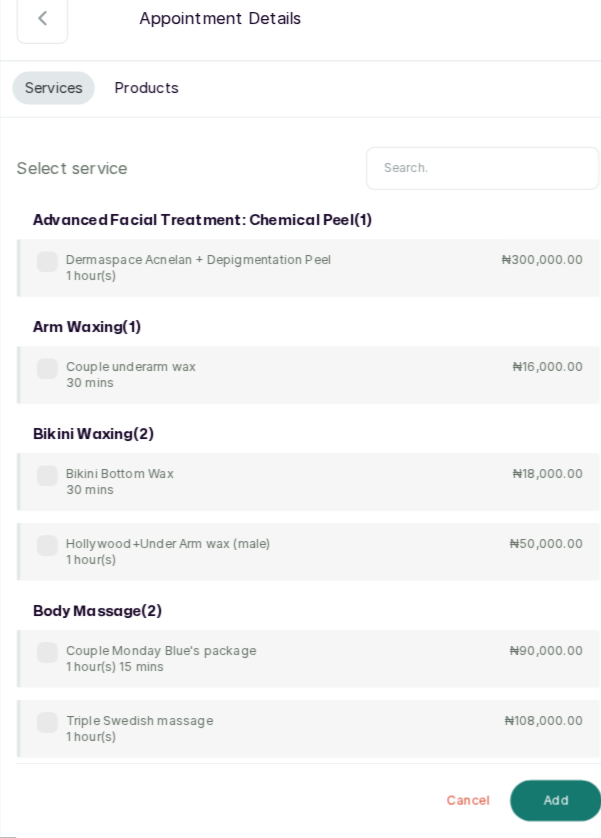 scroll, scrollTop: 15, scrollLeft: 0, axis: vertical 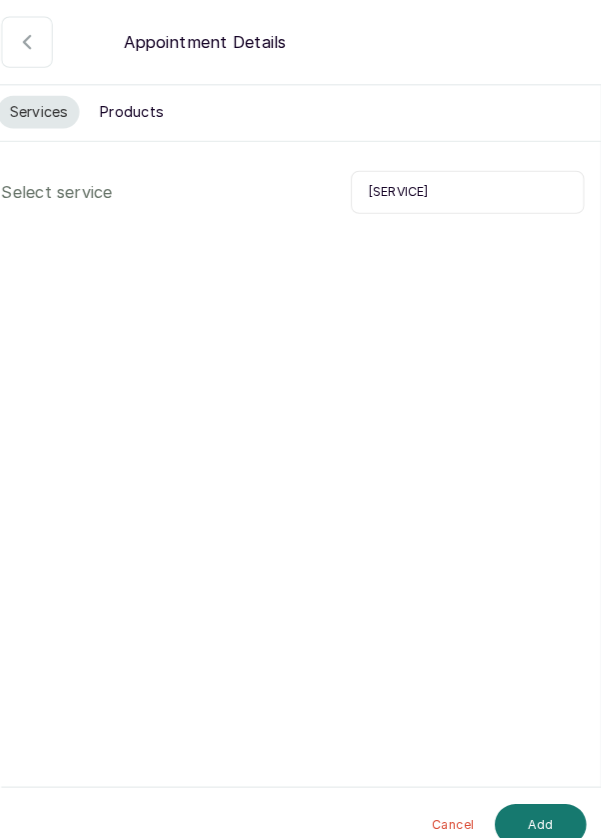 type on "[SERVICE]" 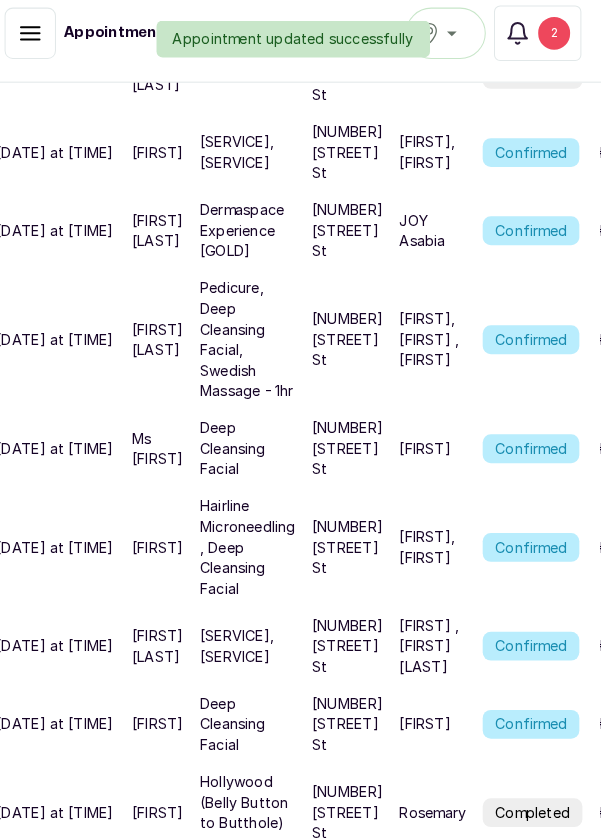 click on "[DATE] at [TIME]" at bounding box center [68, 330] 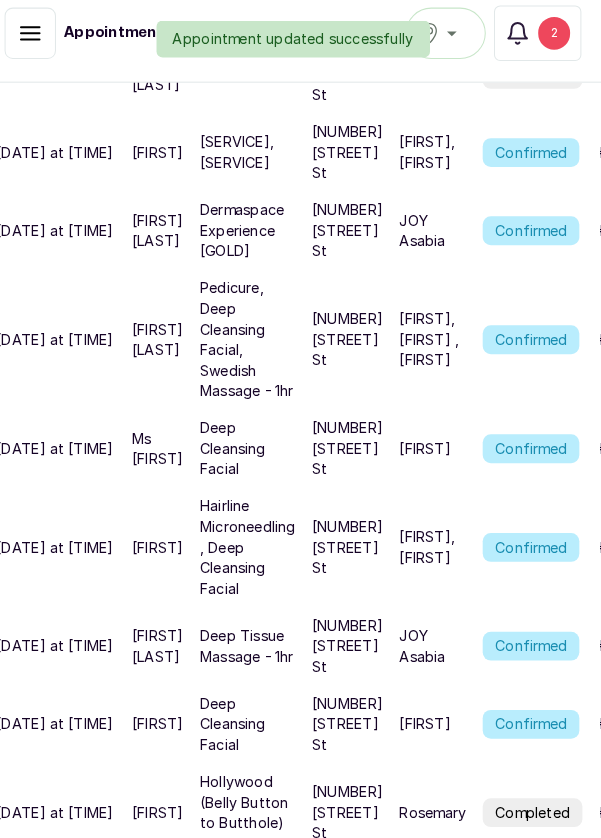scroll, scrollTop: 521, scrollLeft: 0, axis: vertical 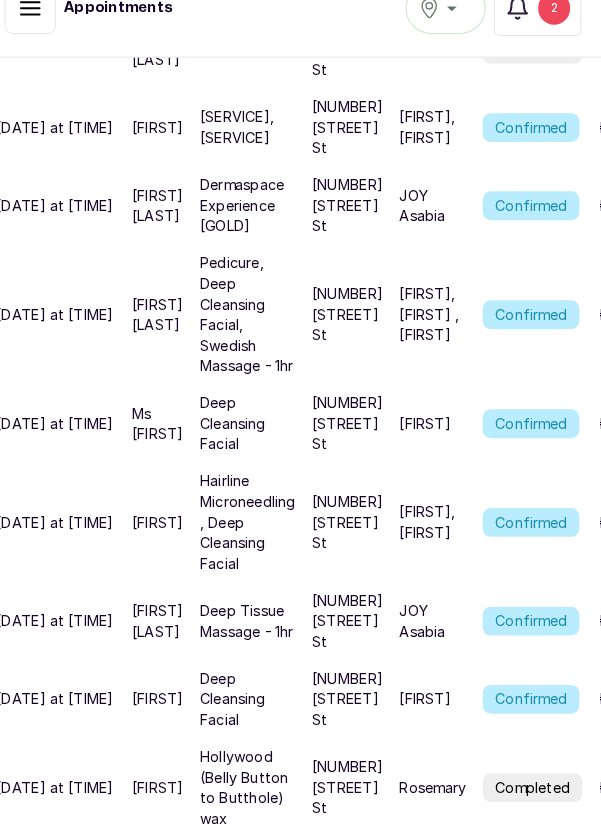 click on "[FIRST] [LAST]" at bounding box center [169, 629] 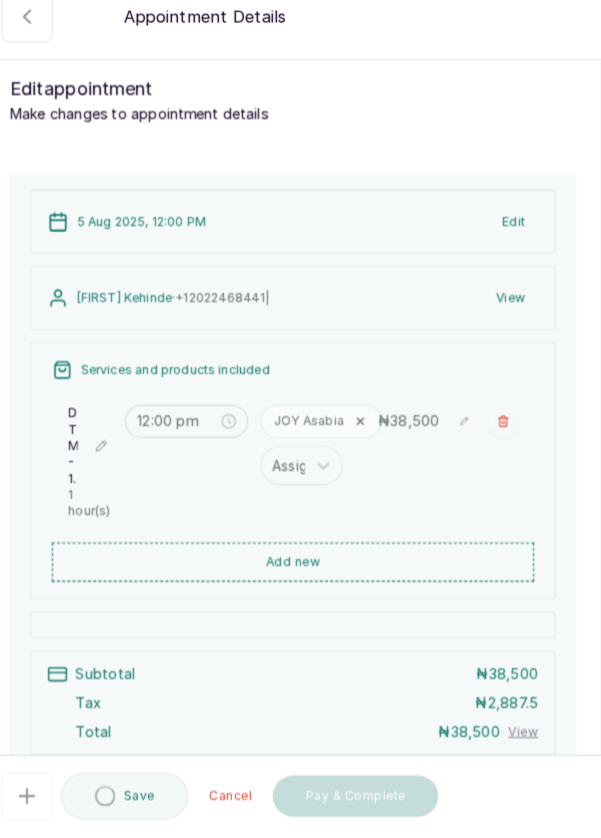 scroll, scrollTop: 521, scrollLeft: 0, axis: vertical 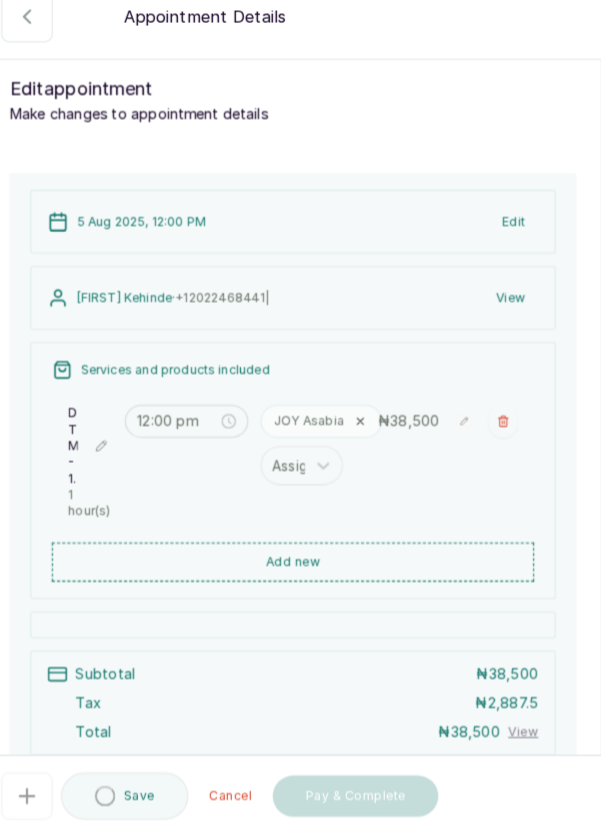 click on "Add new" at bounding box center [300, 571] 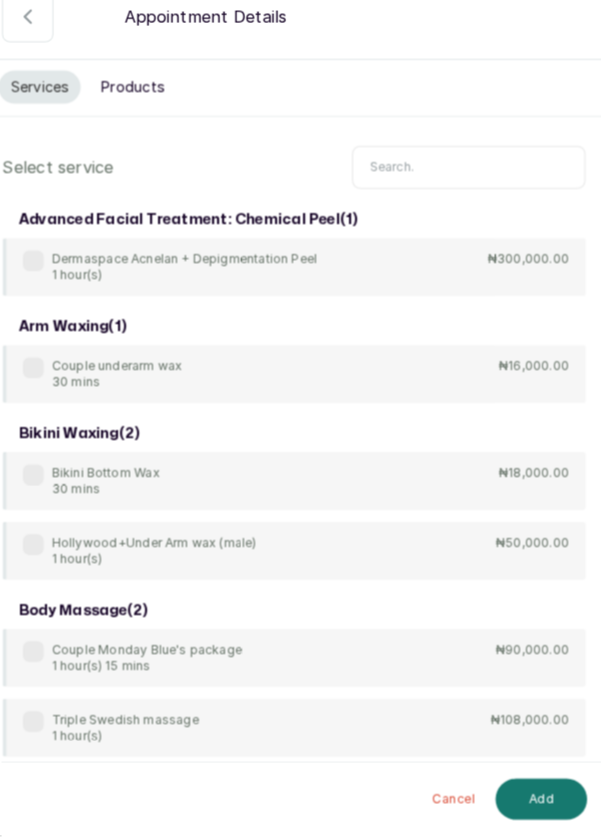click at bounding box center (470, 187) 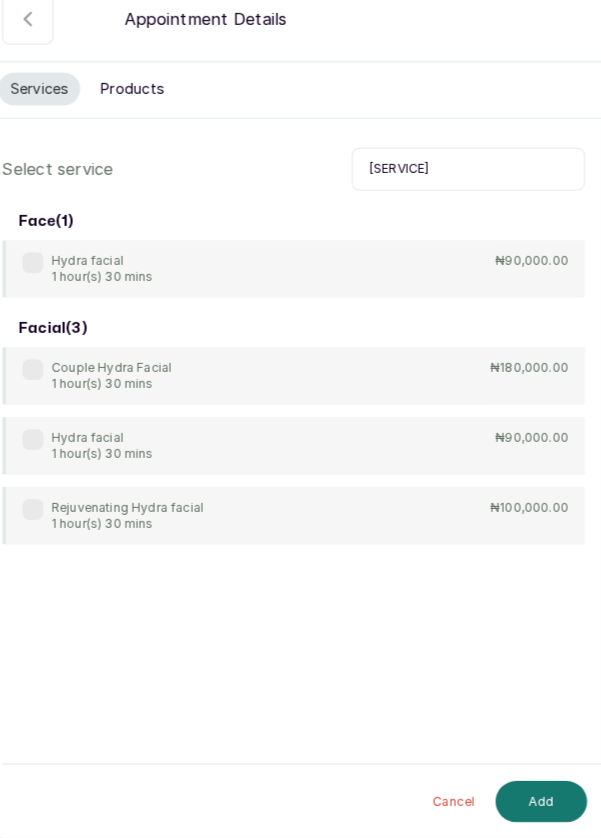 type on "[SERVICE]" 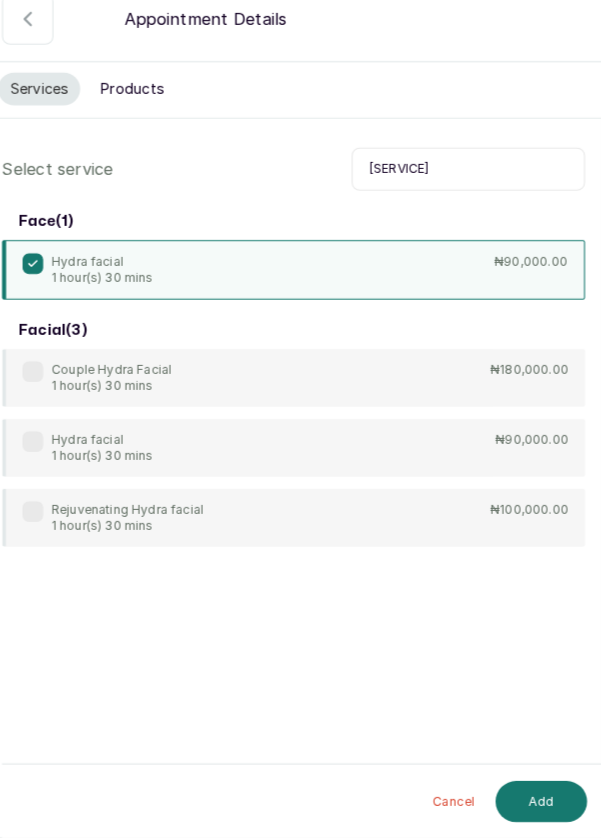 click on "Add" at bounding box center (541, 802) 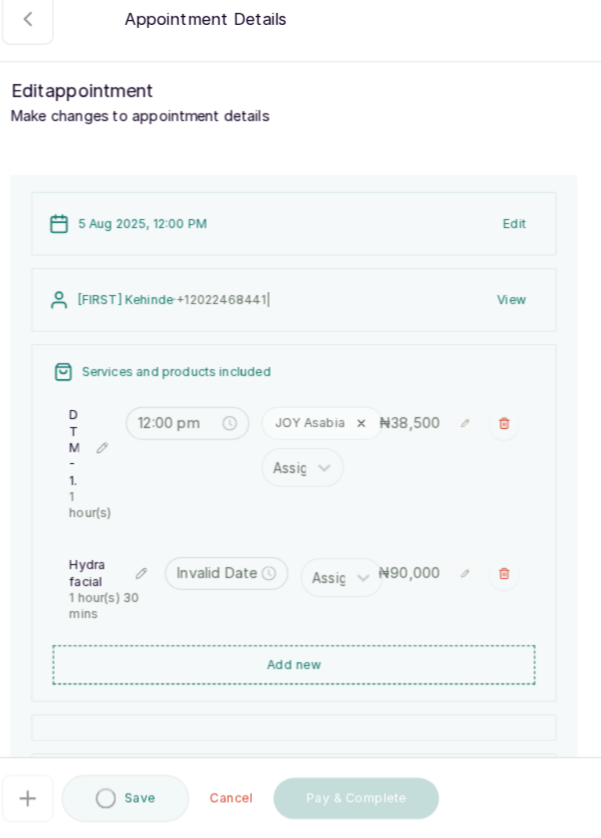 type on "1:00 pm" 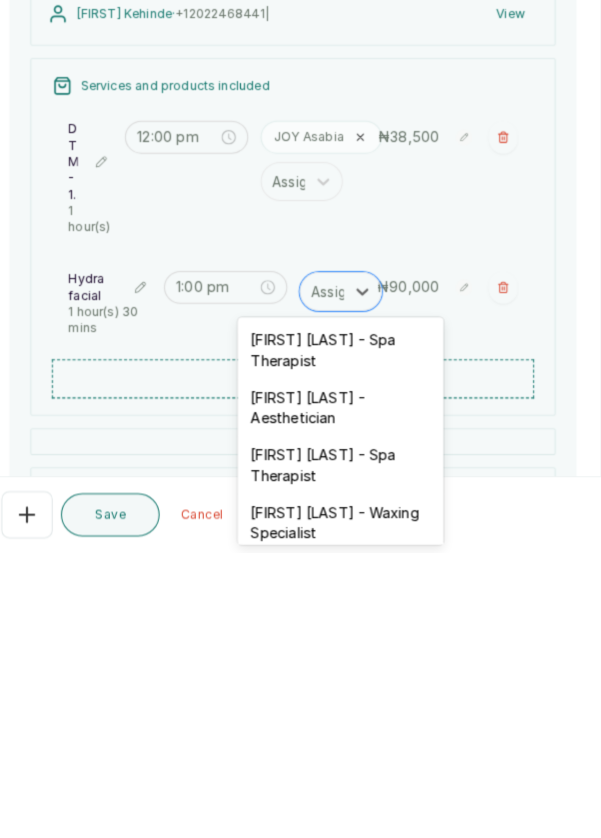 scroll, scrollTop: 16, scrollLeft: 0, axis: vertical 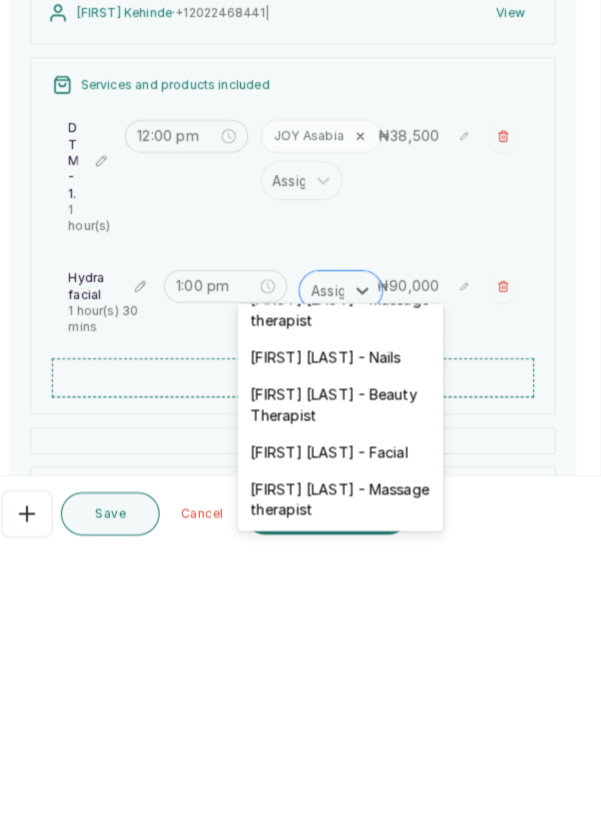 click on "[FIRST] [LAST] - Facial" at bounding box center (347, 741) 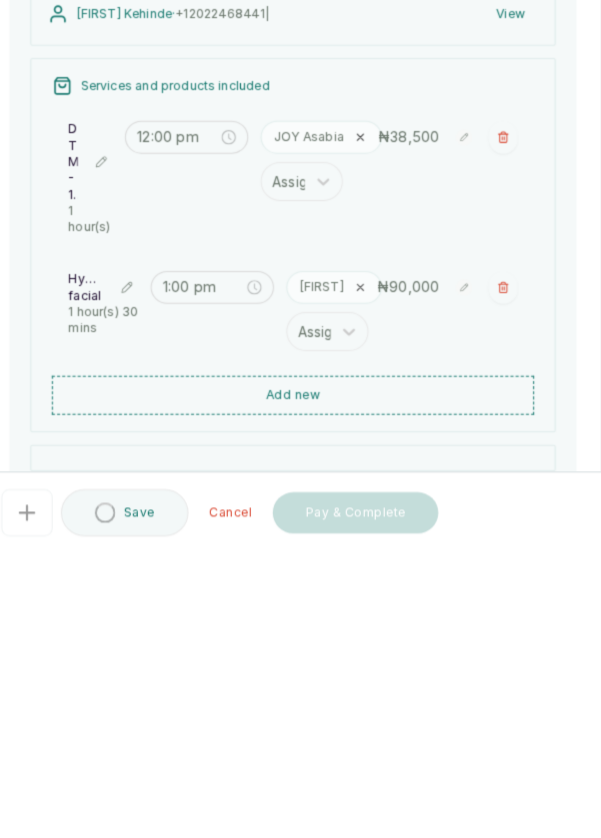 scroll, scrollTop: 16, scrollLeft: 0, axis: vertical 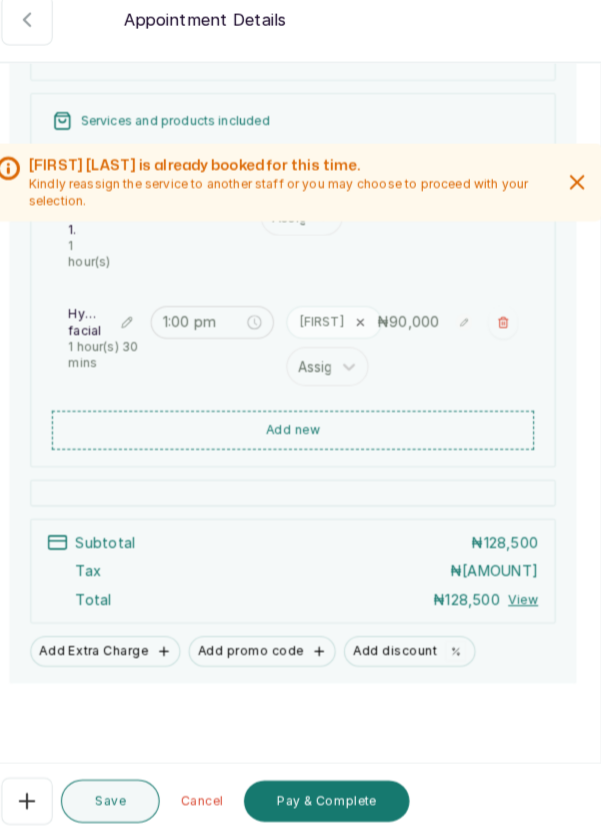 click on "Pay & Complete" at bounding box center [333, 801] 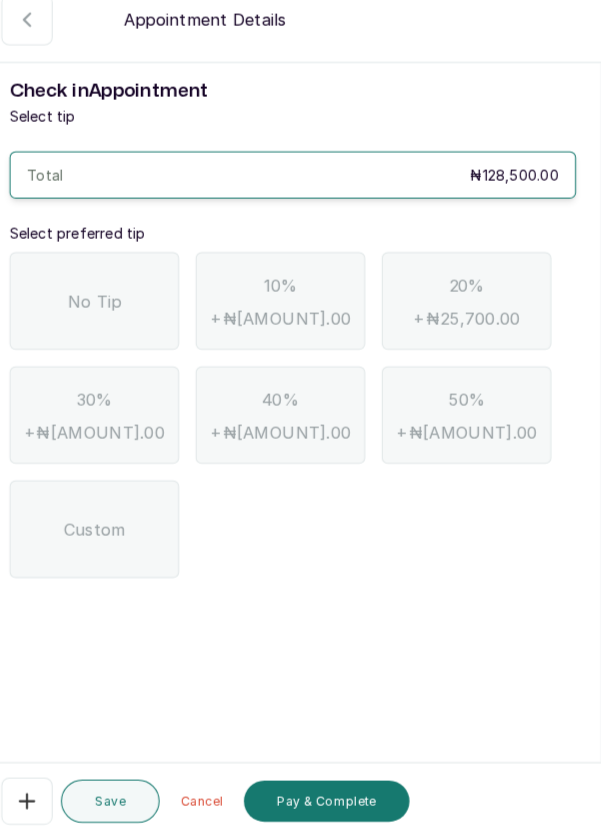 scroll, scrollTop: 16, scrollLeft: 0, axis: vertical 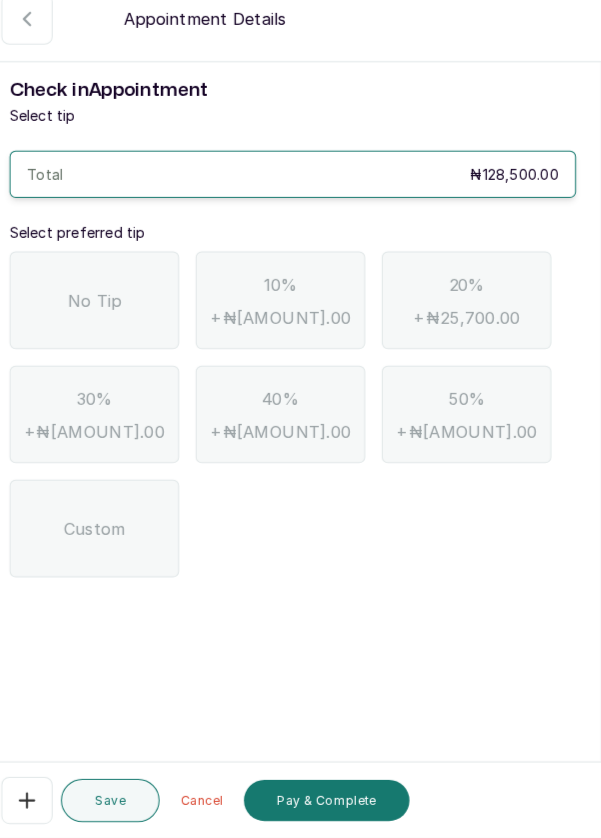 click on "No Tip" at bounding box center (107, 314) 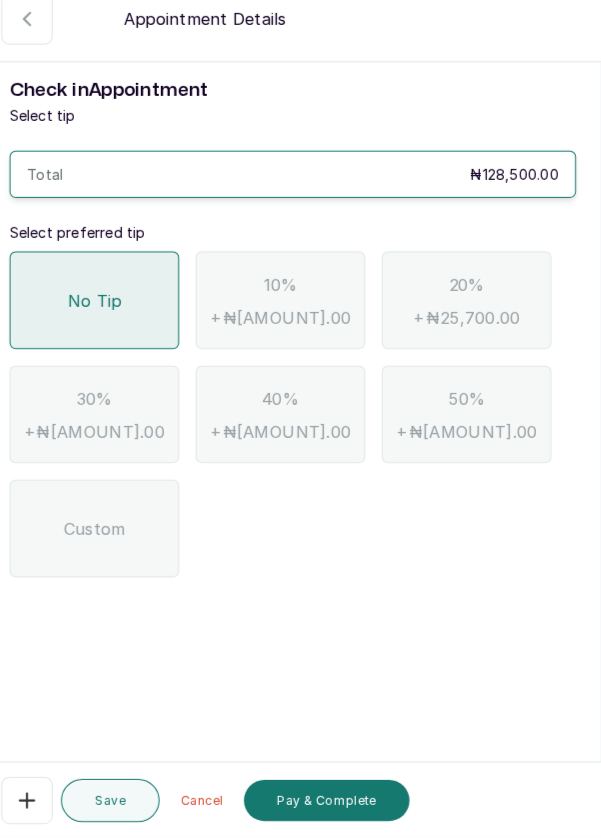 click on "Pay & Complete" at bounding box center (333, 801) 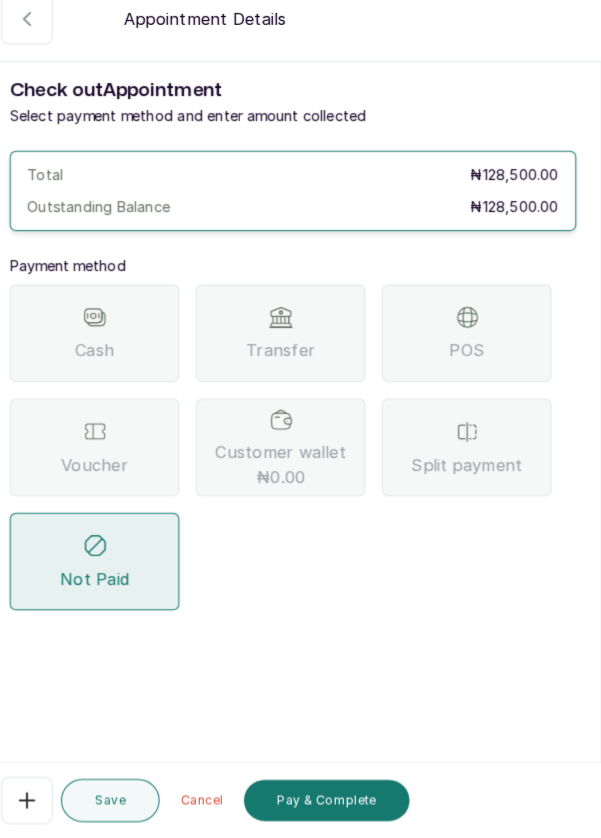 click on "POS" at bounding box center (469, 346) 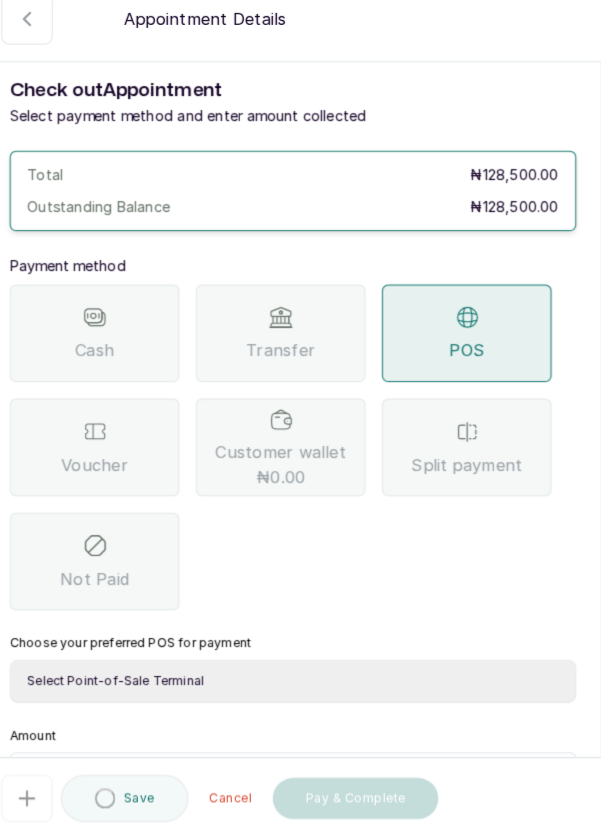 click on "Select Point-of-Sale Terminal [BRAND] [BRAND] POS - [BRAND] [BRAND] POS - [BRAND] [BRAND] POS - [BRAND] [BRAND]" at bounding box center [300, 685] 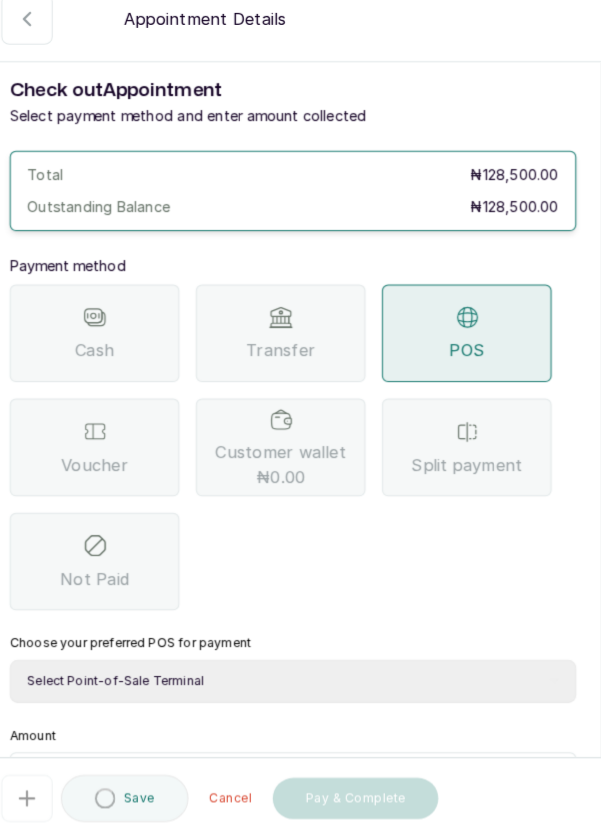 select on "[ID]" 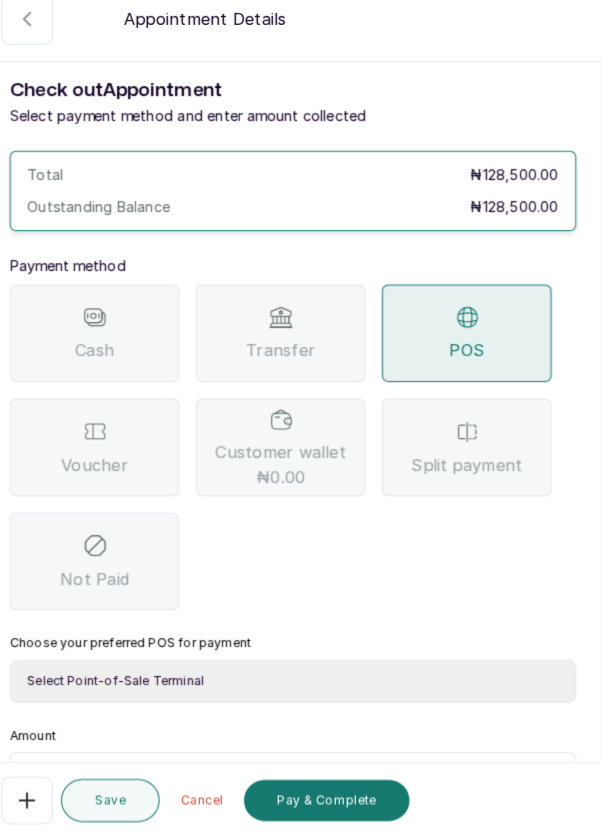 click at bounding box center [313, 779] 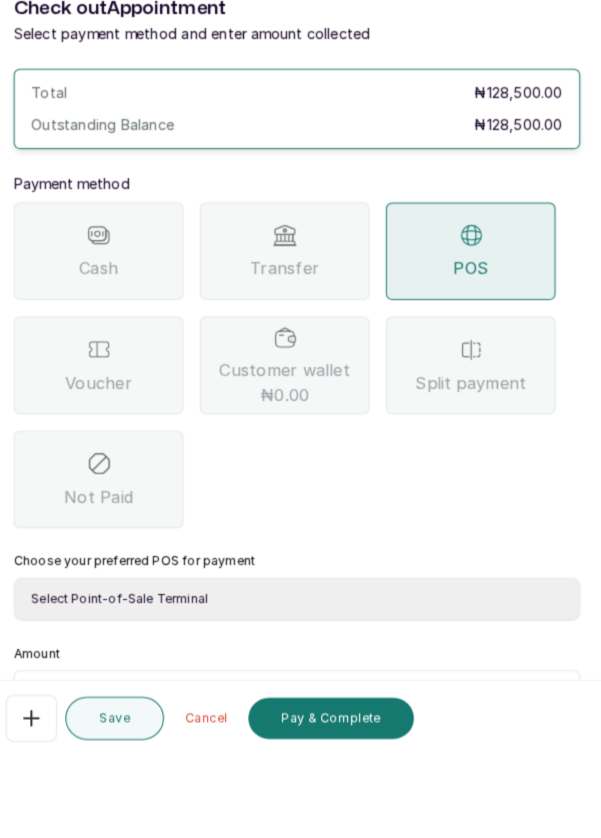 scroll, scrollTop: 16, scrollLeft: 0, axis: vertical 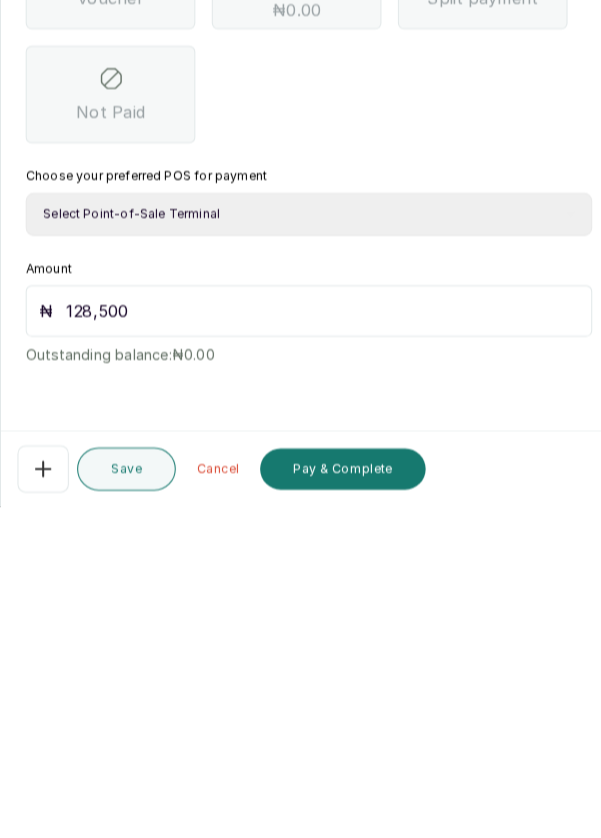 type on "128,500" 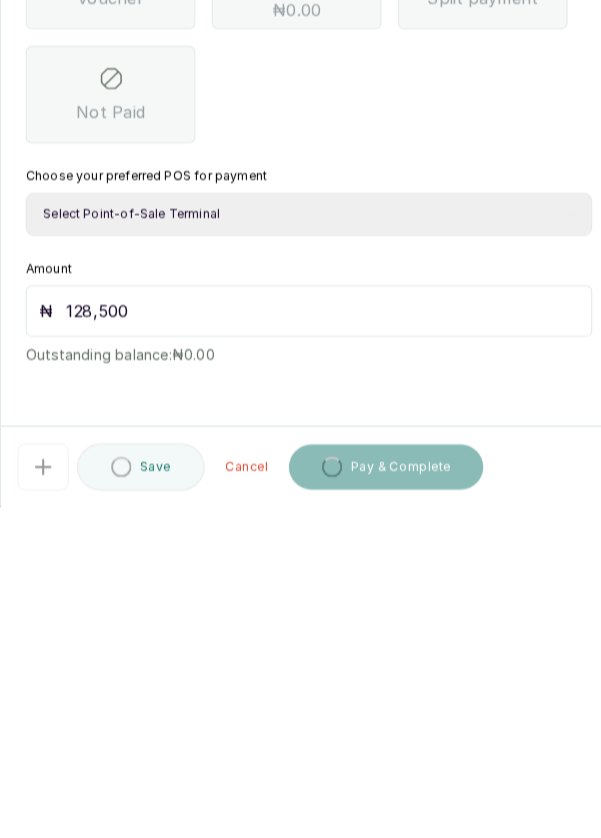 scroll, scrollTop: 16, scrollLeft: 0, axis: vertical 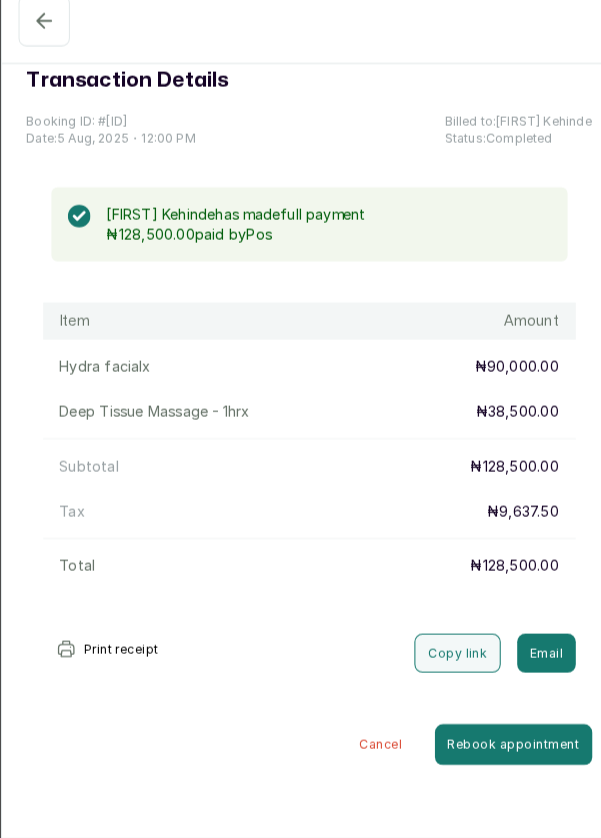 click on "Transaction Details Booking ID: # [ID] Date:  [DATE]  ・  [TIME] Billed to:  [FIRST]   [LAST] Status:  Completed [FIRST]   [LAST] has made  full payment ₦[AMOUNT].00  paid by  Pos Item Amount Hydra facial   x ₦[AMOUNT].00 Deep Tissue Massage - 1hr  x ₦[AMOUNT].00 Subtotal ₦[AMOUNT].00 Tax ₦[AMOUNT].50 Total ₦[AMOUNT].00  Print receipt Copy link Email Cancel Rebook appointment" at bounding box center [301, 425] 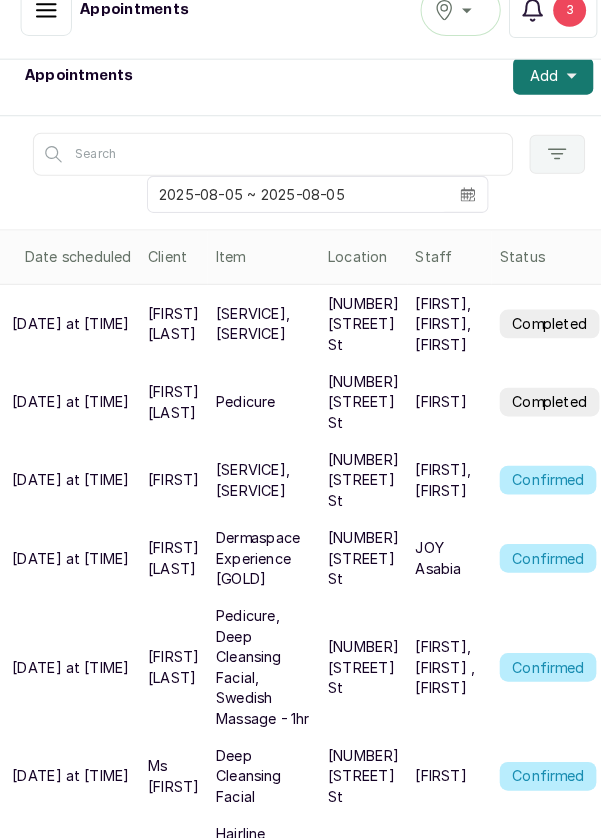 scroll, scrollTop: 0, scrollLeft: 0, axis: both 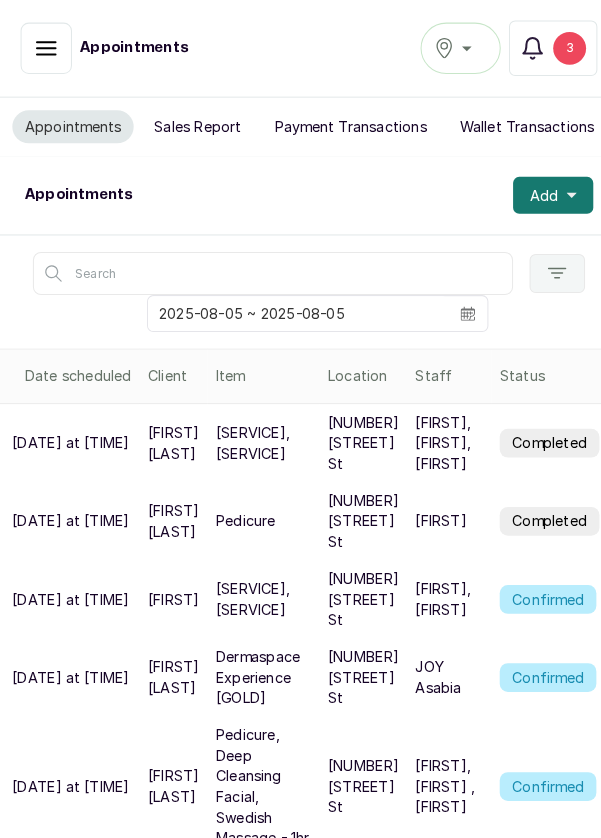 click on "3" at bounding box center (554, 47) 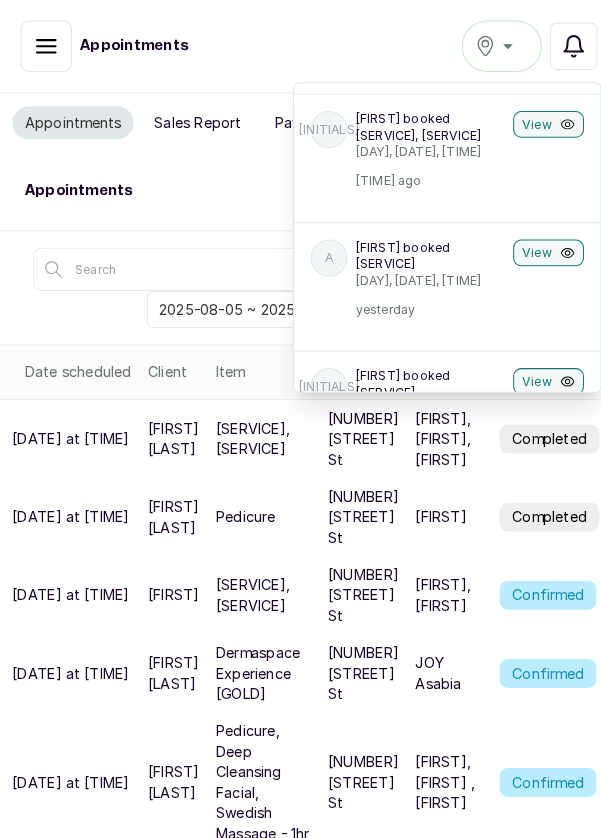 scroll, scrollTop: 410, scrollLeft: 0, axis: vertical 